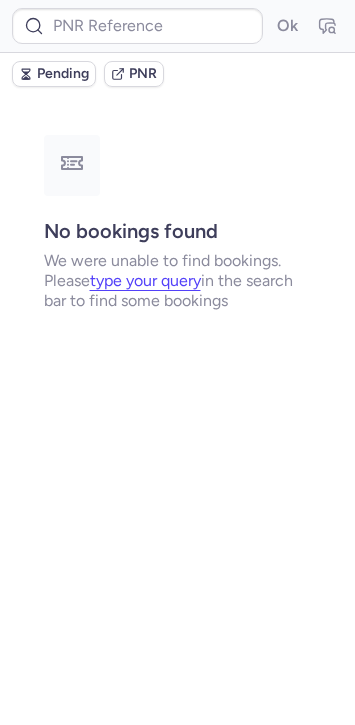 scroll, scrollTop: 0, scrollLeft: 0, axis: both 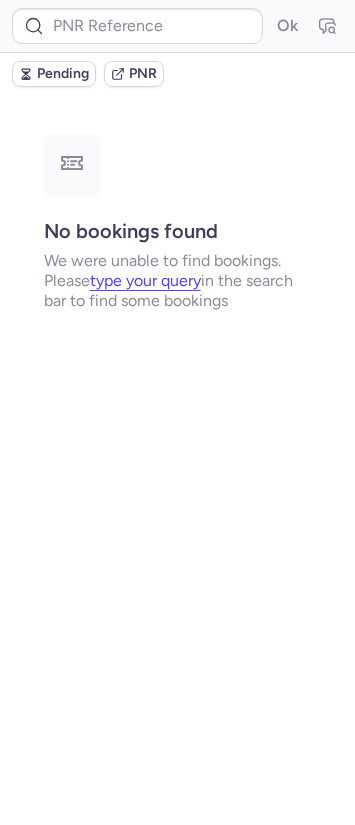 click on "Ok  Pending PNR No bookings found We were unable to find bookings.  Please   type your query   in the search bar to find some bookings" 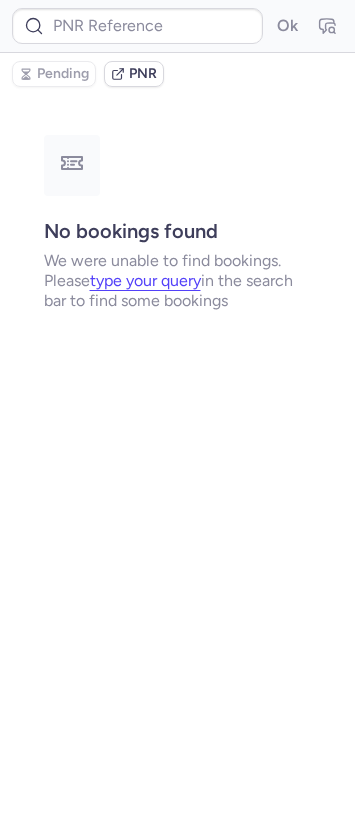type on "CPQPUW" 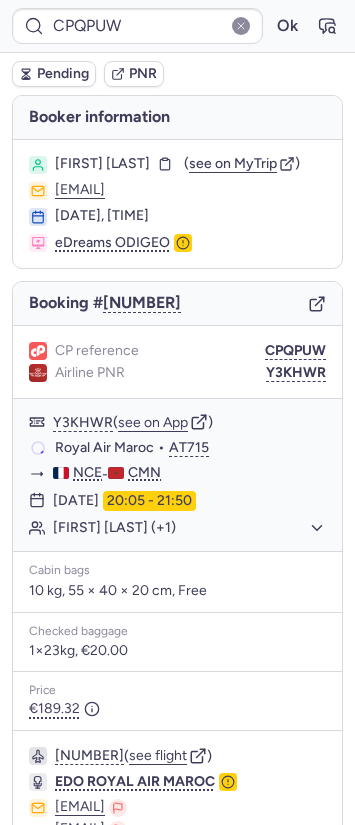 type on "CPWTH5" 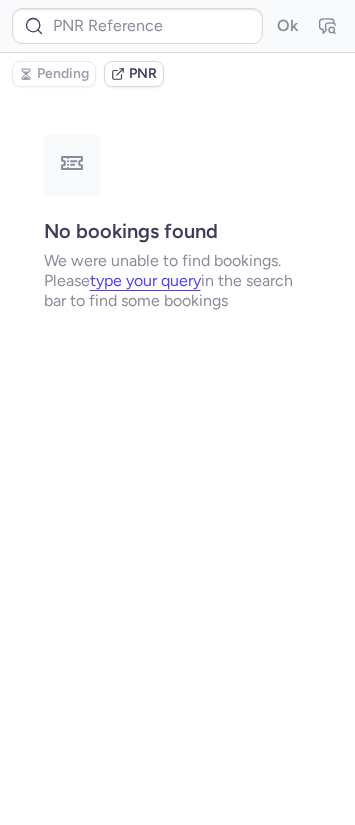 type on "CPATIW" 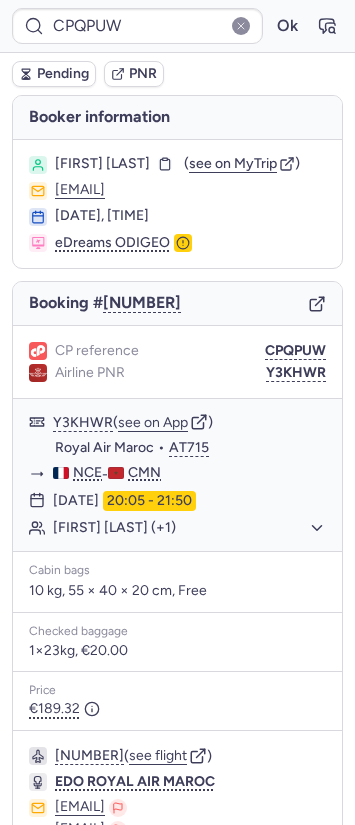 type on "225030540" 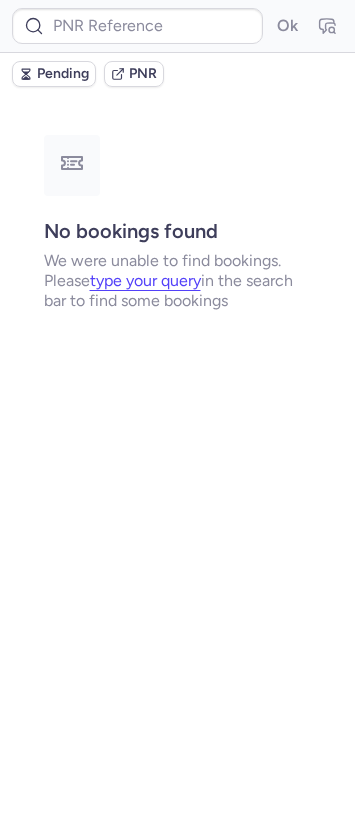 type on "CPC2LS" 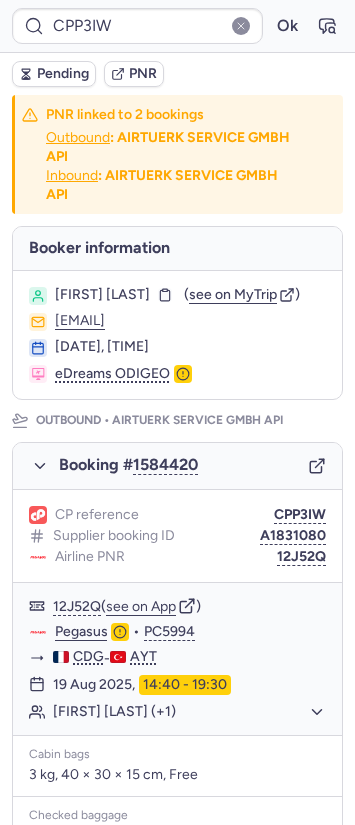 type on "CPK7YM" 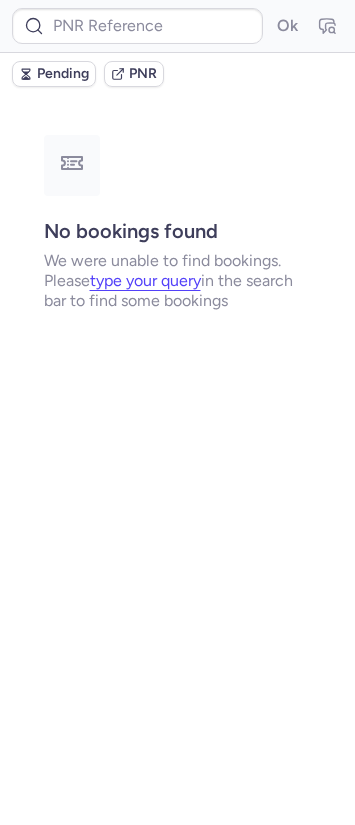 type on "CPPFFC" 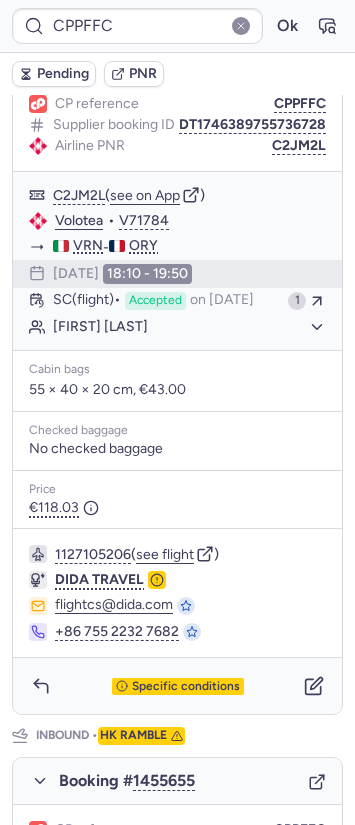 scroll, scrollTop: 223, scrollLeft: 0, axis: vertical 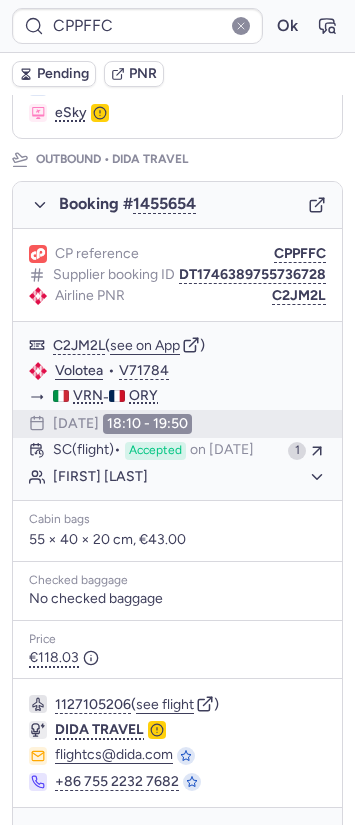 click 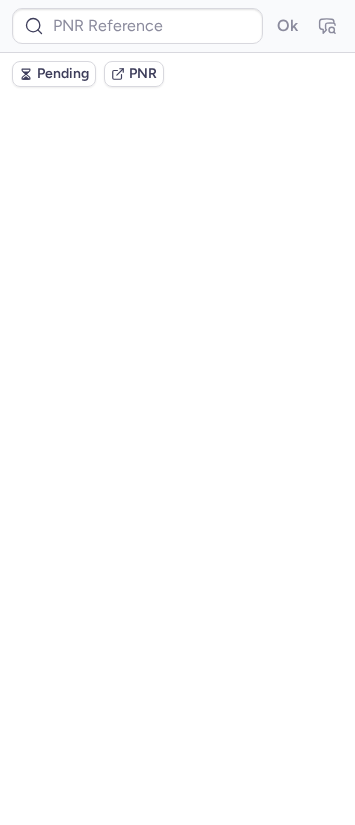 scroll, scrollTop: 0, scrollLeft: 0, axis: both 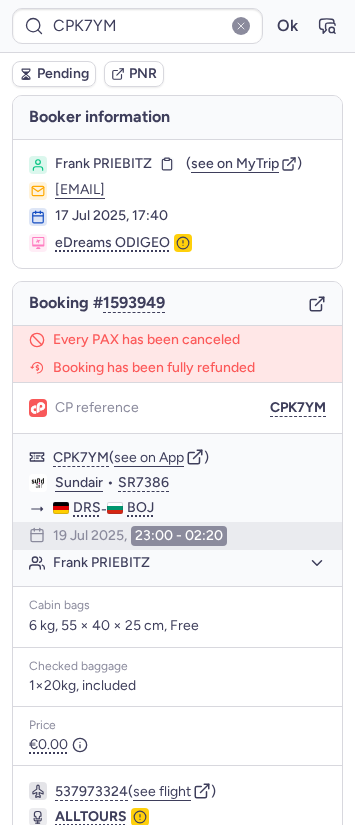 type on "00173O" 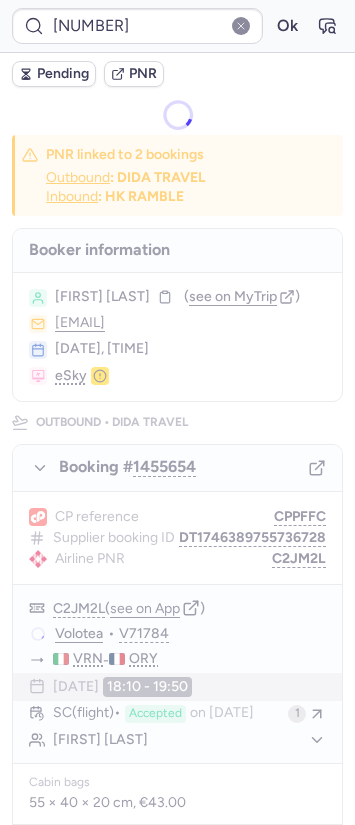 type on "CPK7YM" 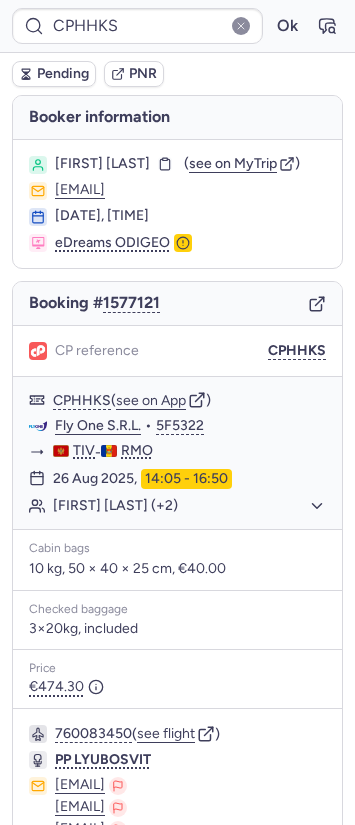type on "CPK7YM" 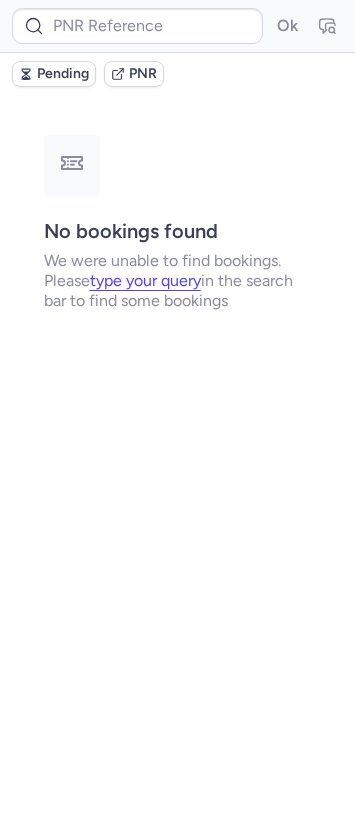 type on "CPMFZG" 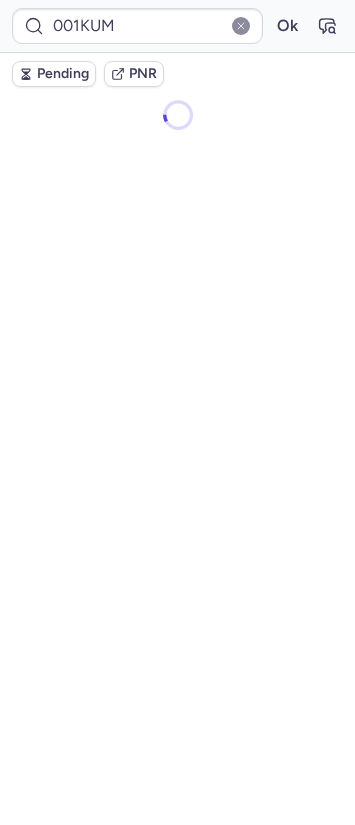 scroll, scrollTop: 0, scrollLeft: 0, axis: both 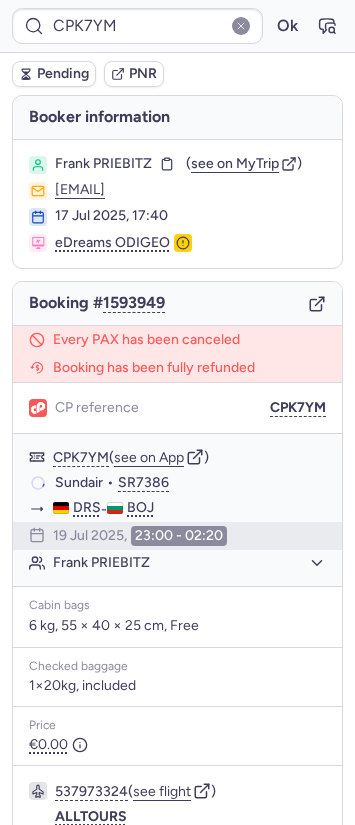 type on "00173O" 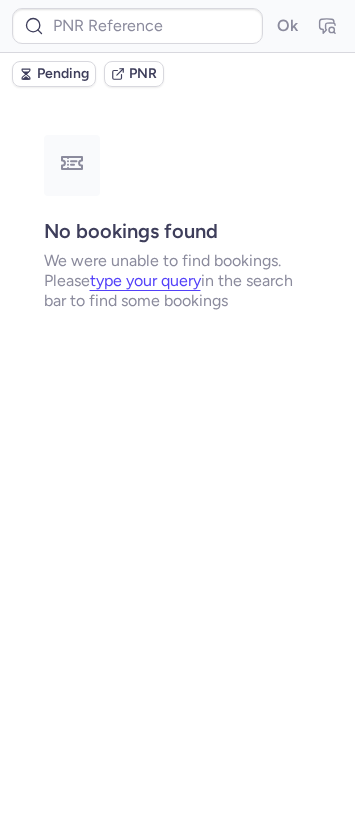 type on "CP5FA5" 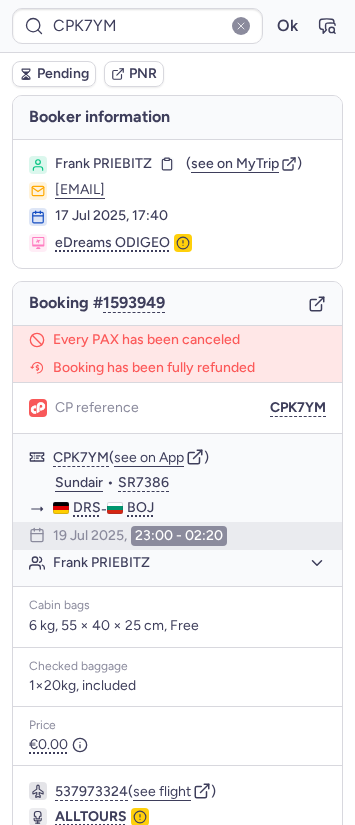 type on "CPC2LS" 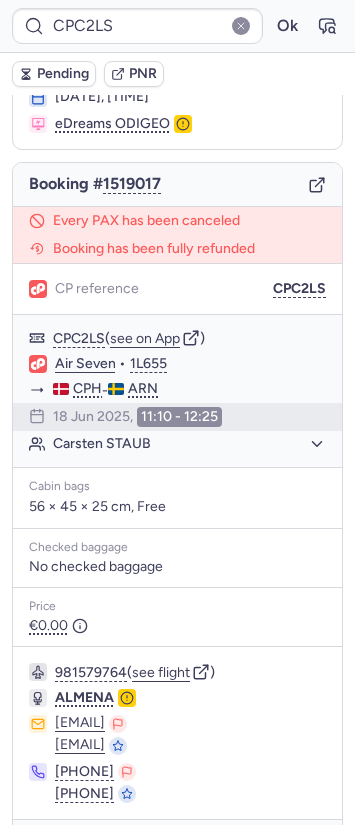 scroll, scrollTop: 0, scrollLeft: 0, axis: both 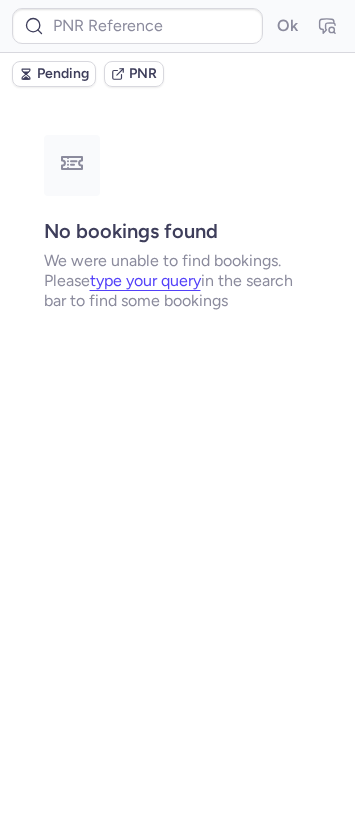 type on "CPC2LS" 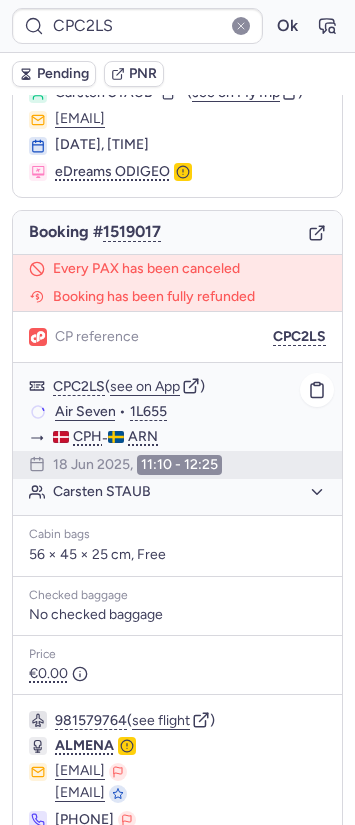 scroll, scrollTop: 0, scrollLeft: 0, axis: both 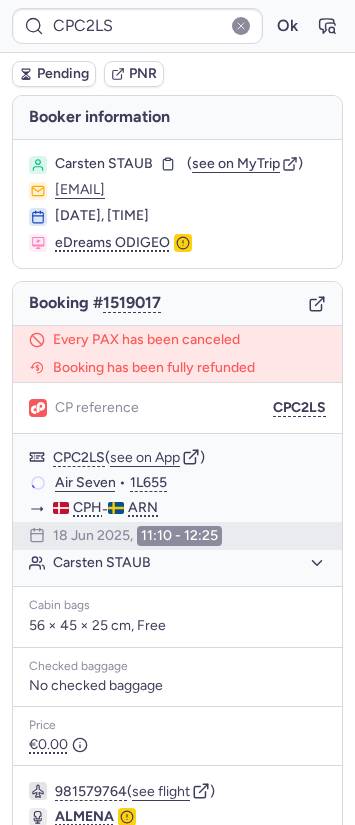 click 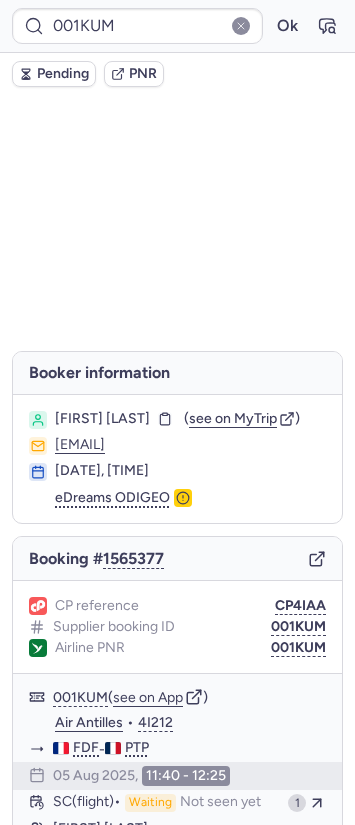 scroll, scrollTop: 0, scrollLeft: 0, axis: both 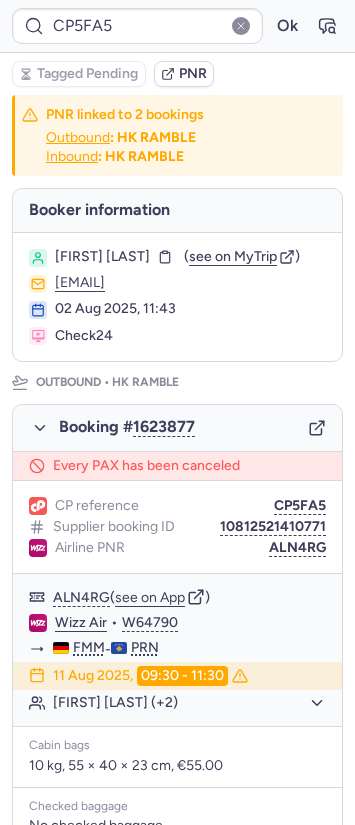 type on "CPK7YM" 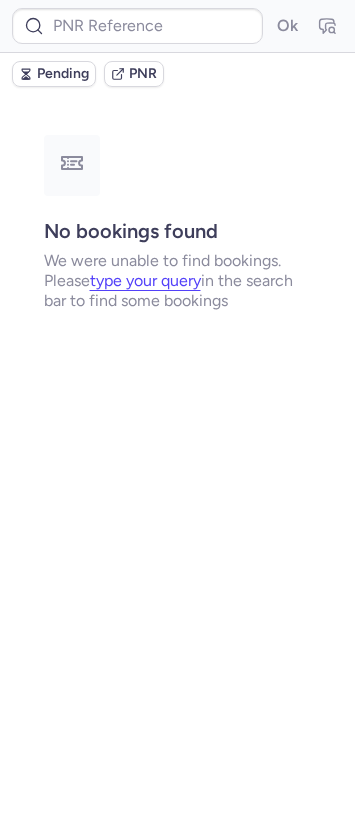 type on "001KUM" 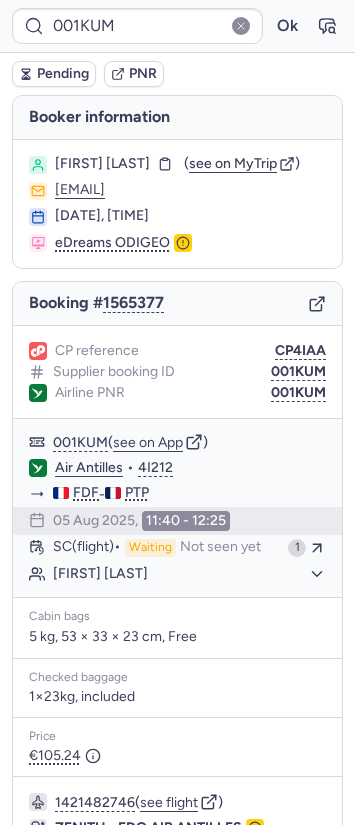 type on "CP5FA5" 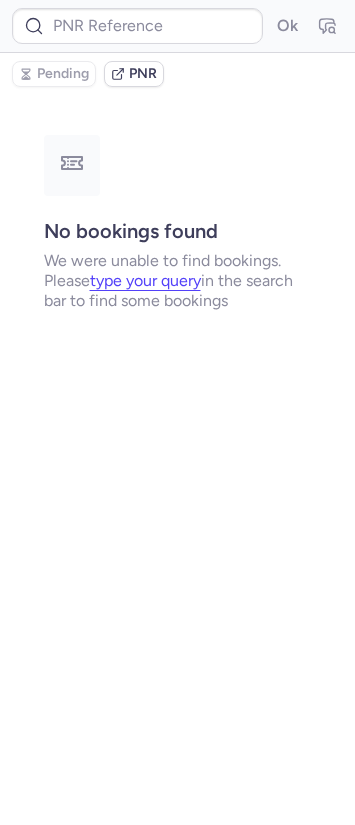type on "CPVKWJ" 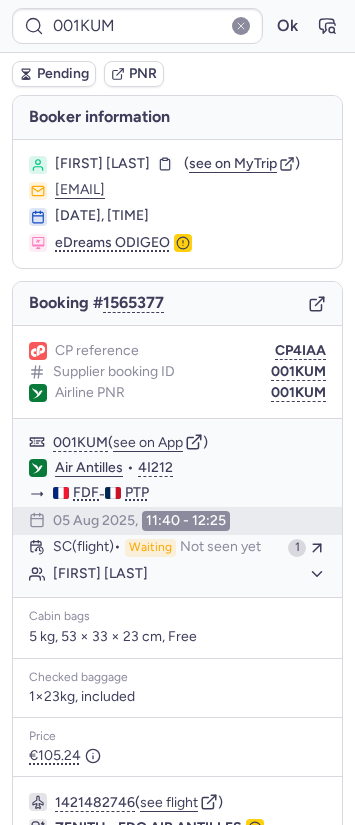 type on "7373491" 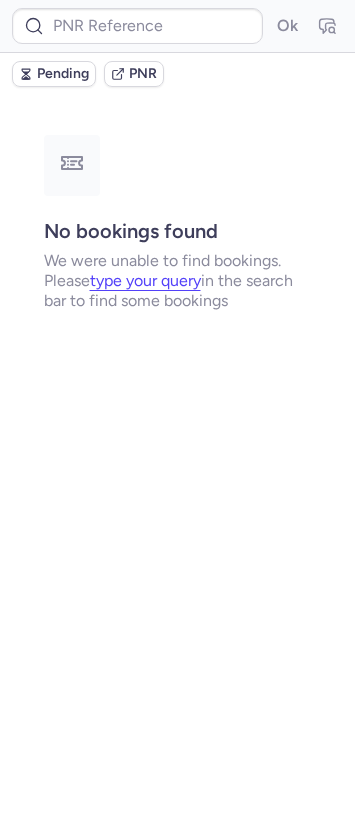type on "225036233" 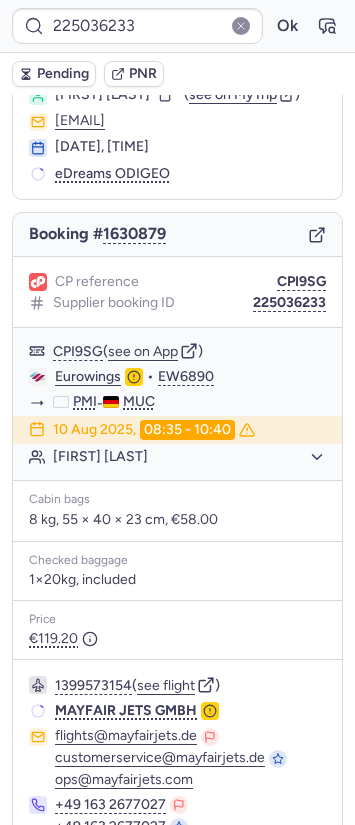 scroll, scrollTop: 0, scrollLeft: 0, axis: both 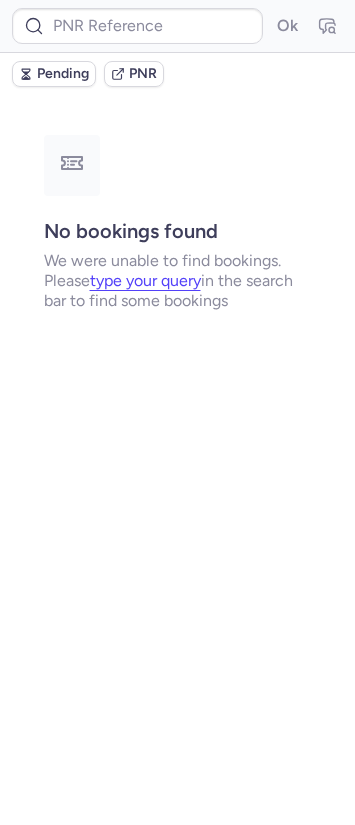 type on "7373631" 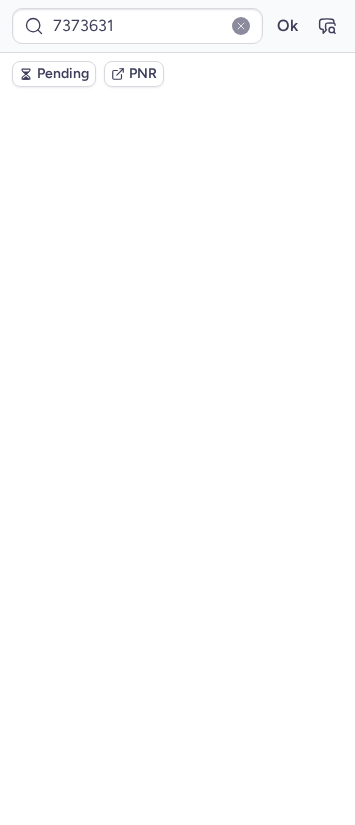 scroll, scrollTop: 0, scrollLeft: 0, axis: both 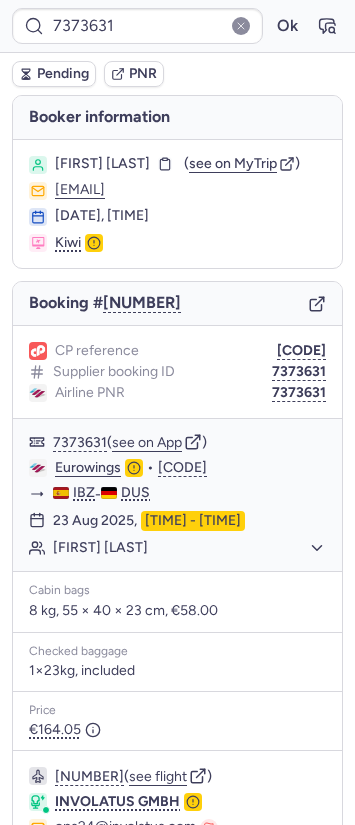 type on "225036233" 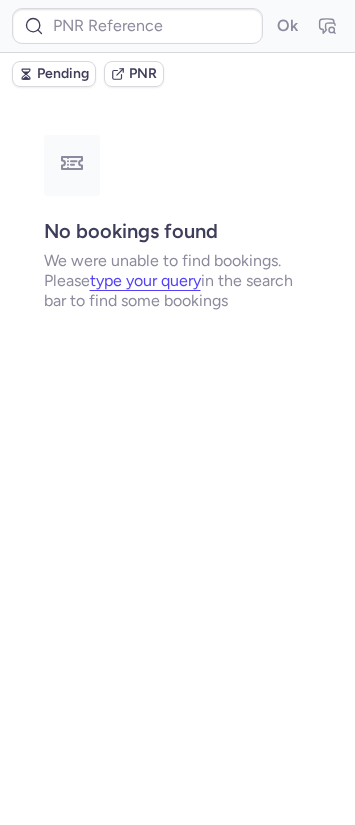 type on "[NUMBER]" 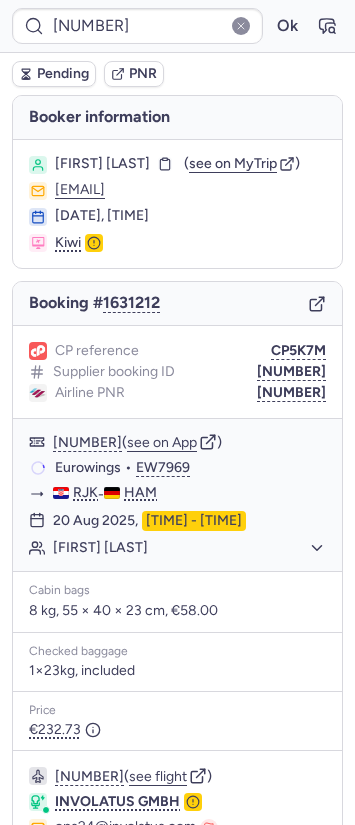 scroll, scrollTop: 223, scrollLeft: 0, axis: vertical 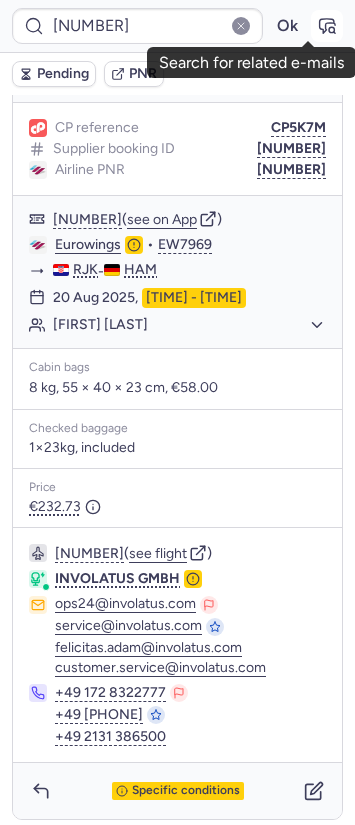 click 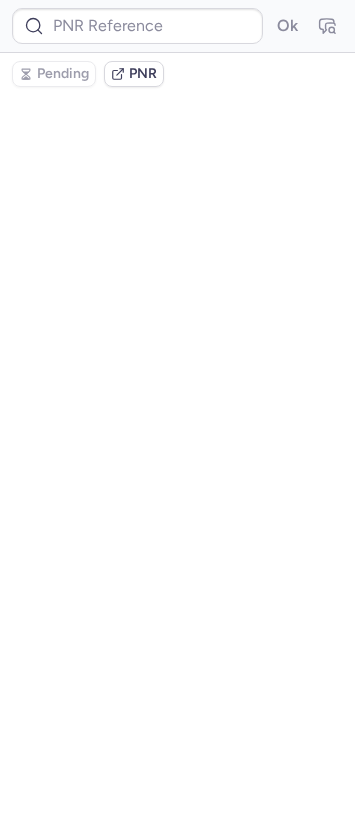 type on "[NUMBER]" 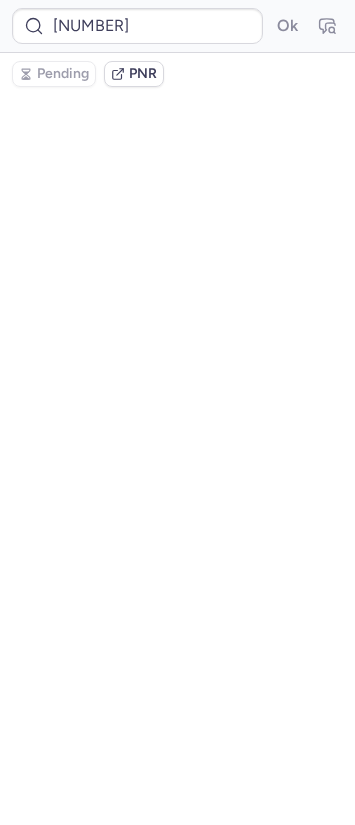 scroll, scrollTop: 0, scrollLeft: 0, axis: both 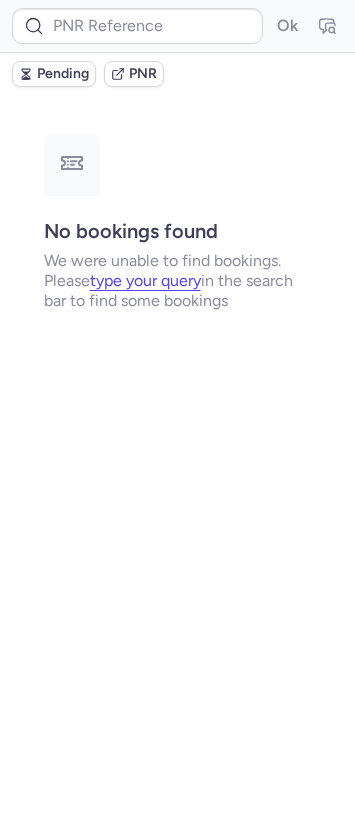 type on "[NUMBER]" 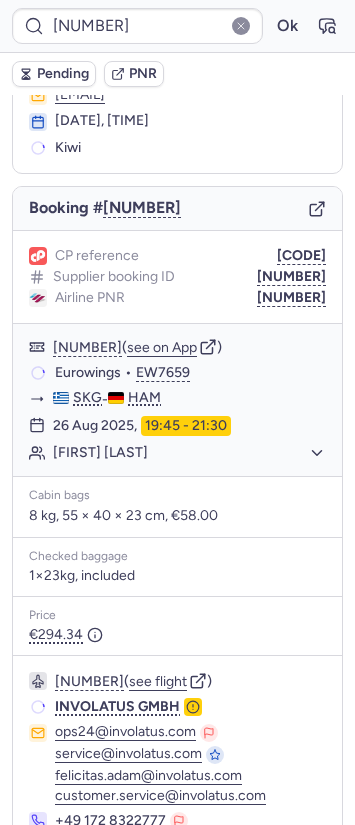 scroll, scrollTop: 0, scrollLeft: 0, axis: both 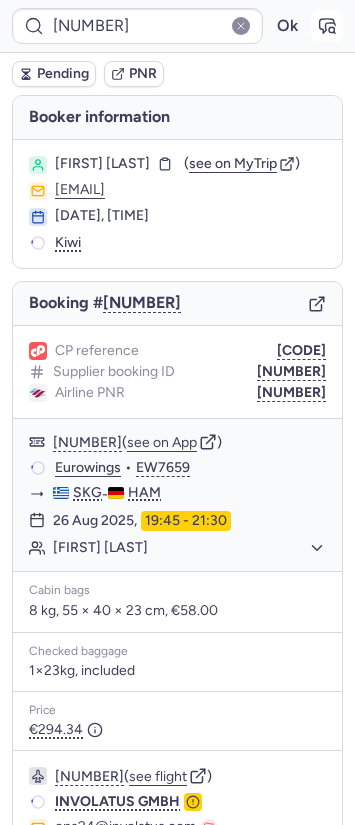 click 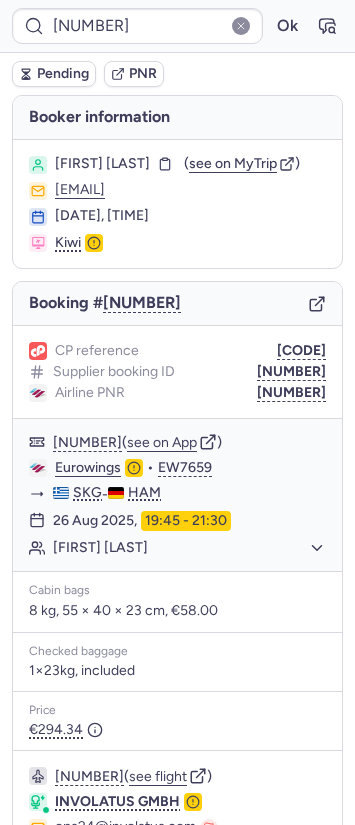 type on "225036233" 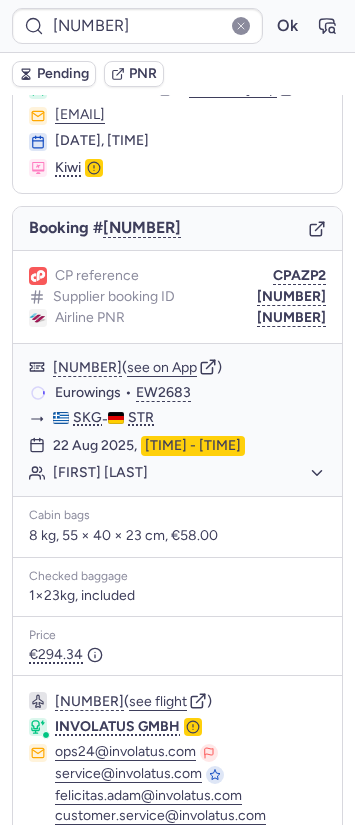 scroll, scrollTop: 0, scrollLeft: 0, axis: both 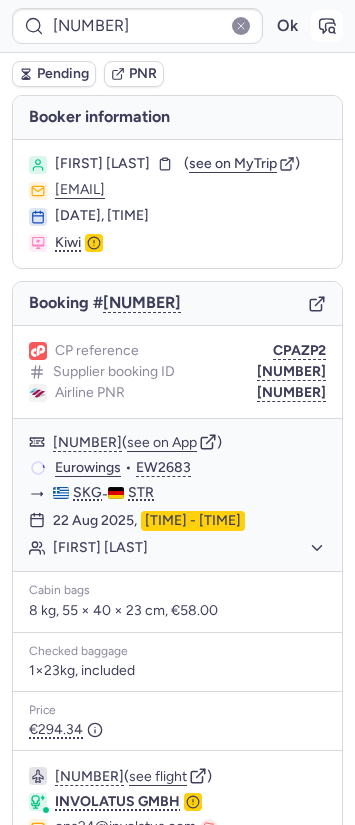 click at bounding box center (327, 26) 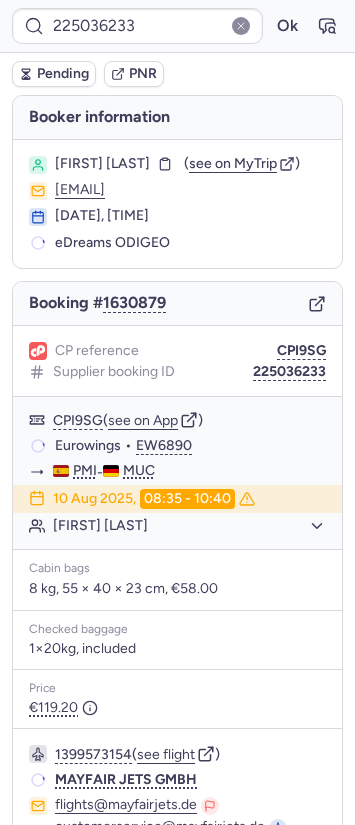 type on "7372872" 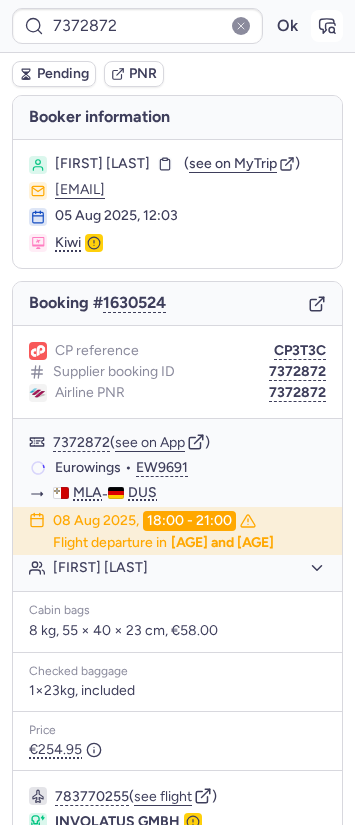 click 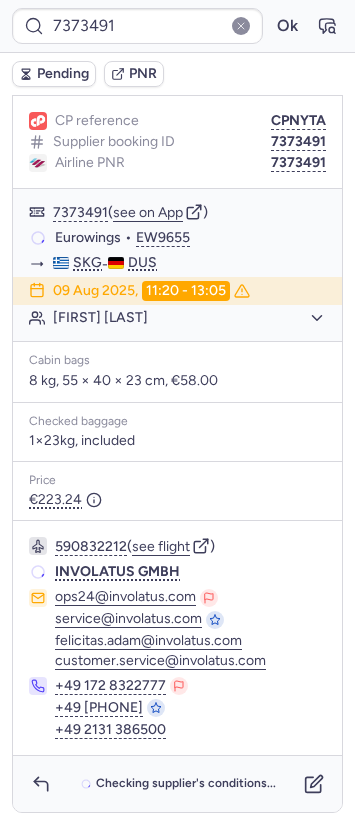scroll, scrollTop: 237, scrollLeft: 0, axis: vertical 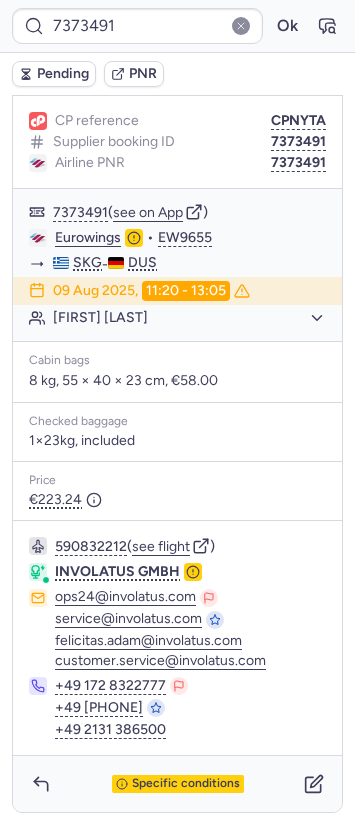 type on "225036233" 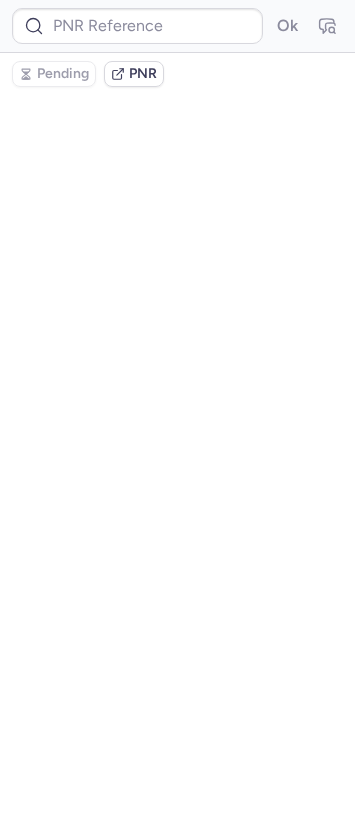 scroll, scrollTop: 0, scrollLeft: 0, axis: both 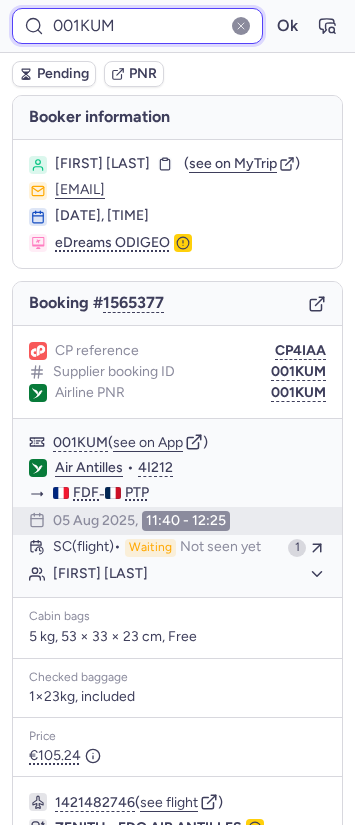 click on "001KUM" at bounding box center (137, 26) 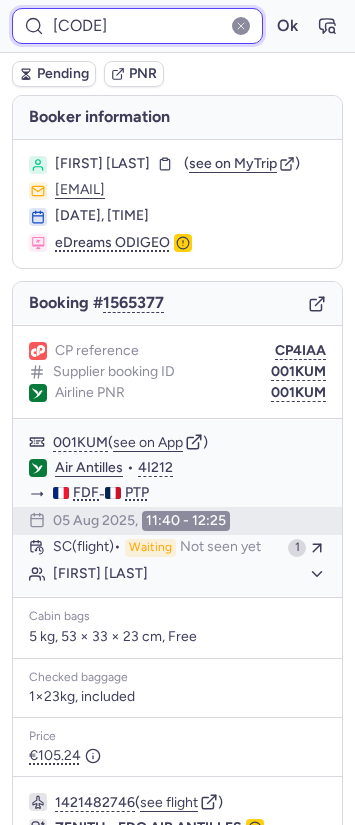 click on "Ok" at bounding box center (287, 26) 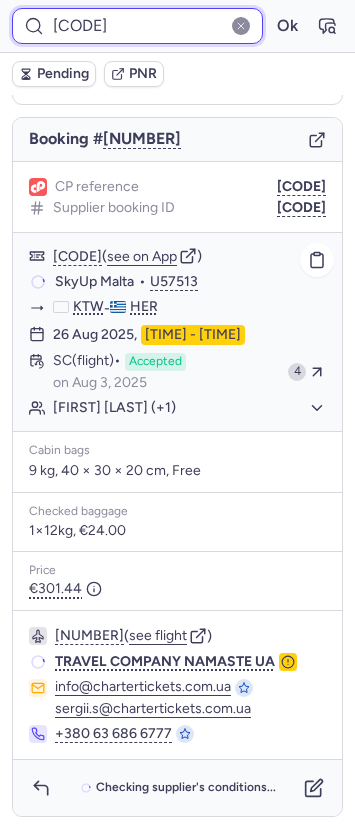 scroll, scrollTop: 175, scrollLeft: 0, axis: vertical 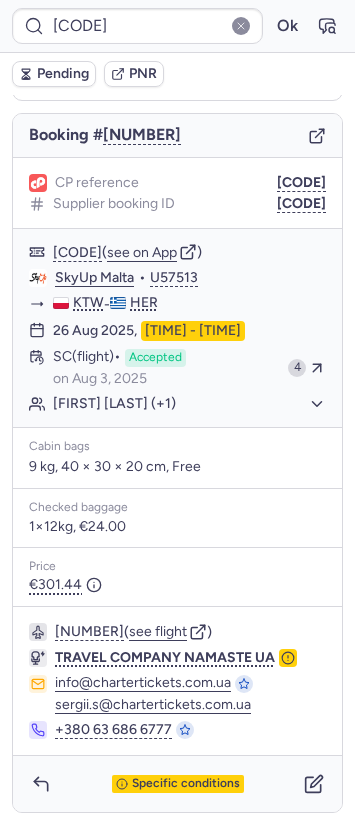 type on "001KUM" 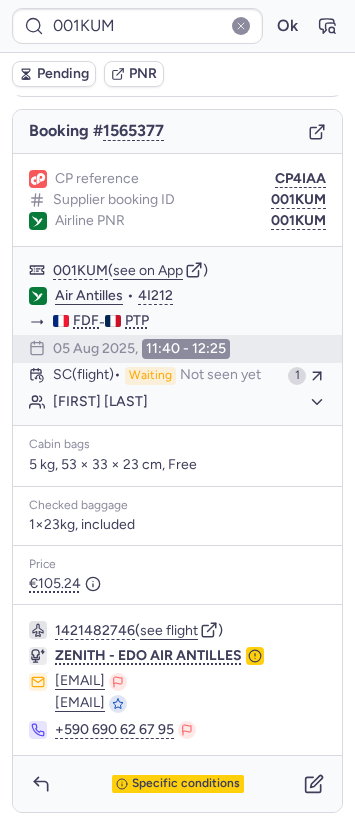 type 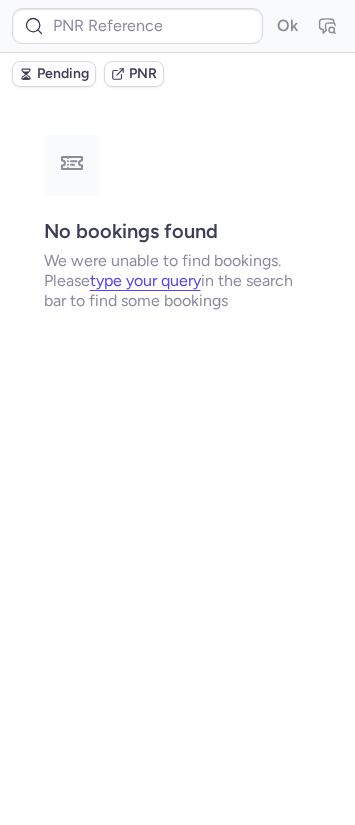 scroll, scrollTop: 0, scrollLeft: 0, axis: both 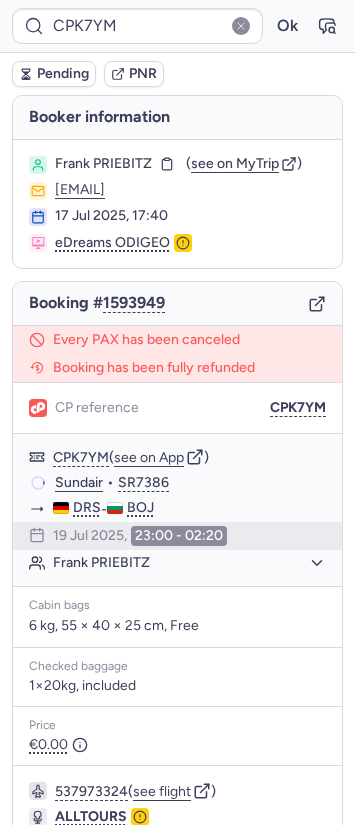 type on "CPVKWJ" 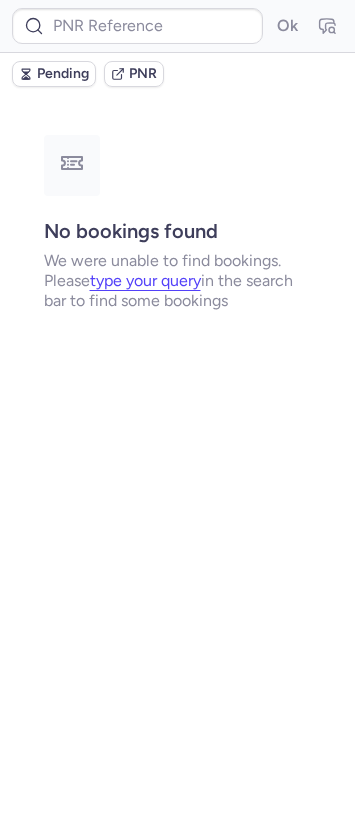 type on "001KUM" 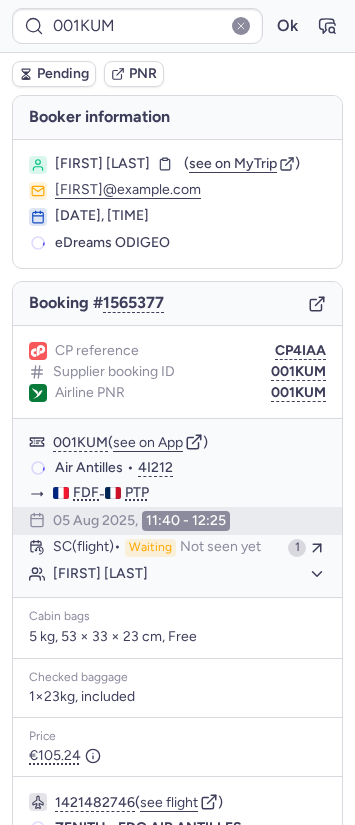 type on "CPVKWJ" 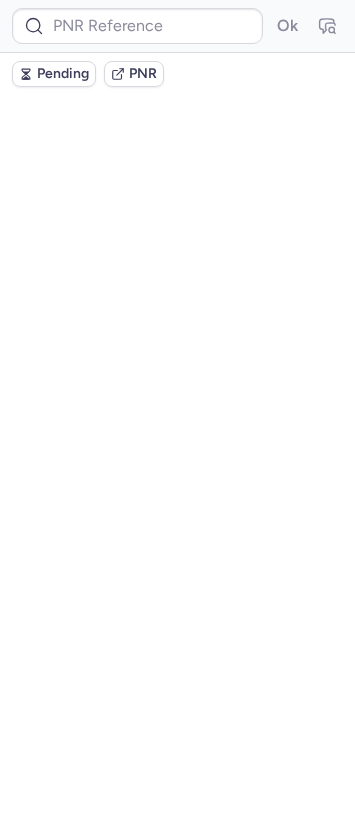 scroll, scrollTop: 0, scrollLeft: 0, axis: both 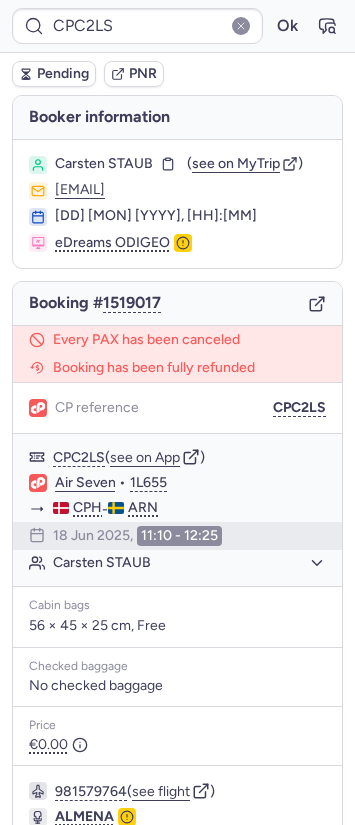 type on "001KUM" 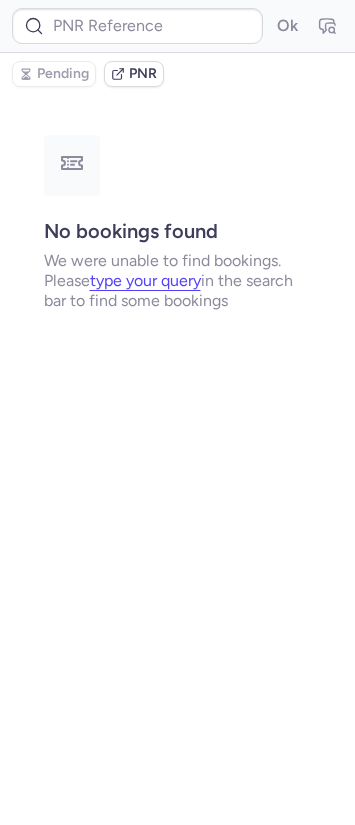 type on "CPVKWJ" 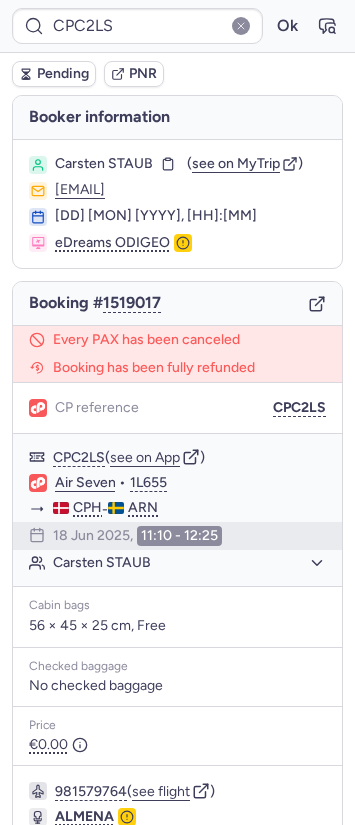 type on "001KUM" 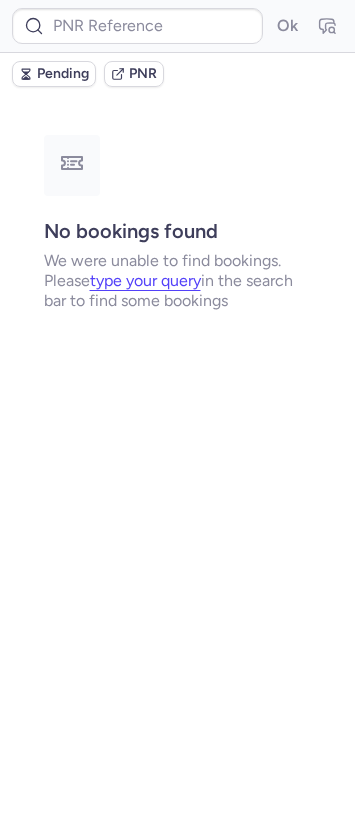 type on "7373491" 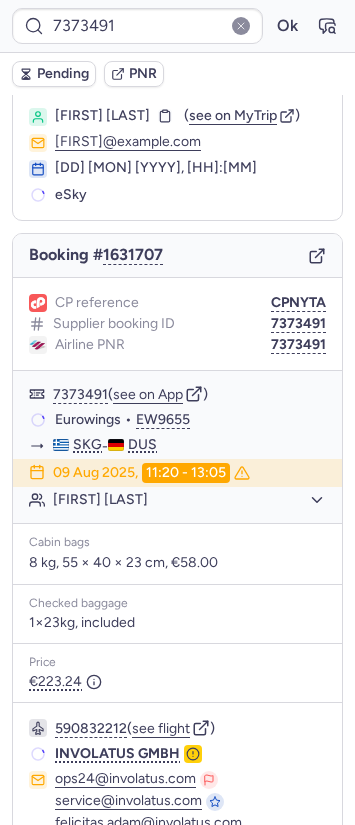 scroll, scrollTop: 0, scrollLeft: 0, axis: both 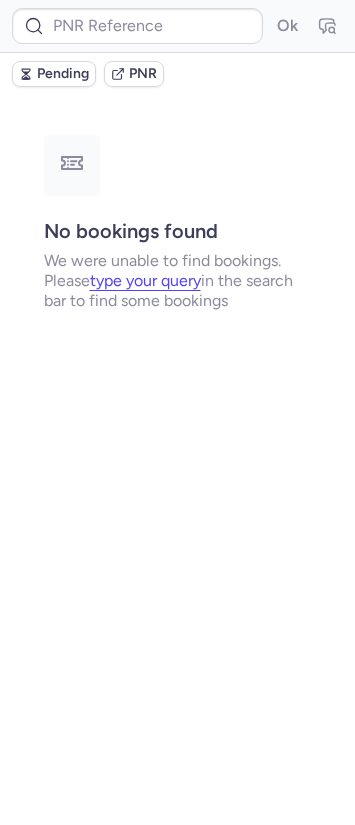 type on "7373650" 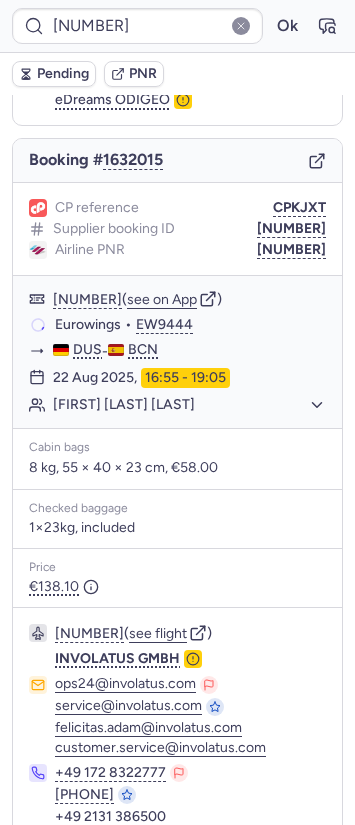 scroll, scrollTop: 0, scrollLeft: 0, axis: both 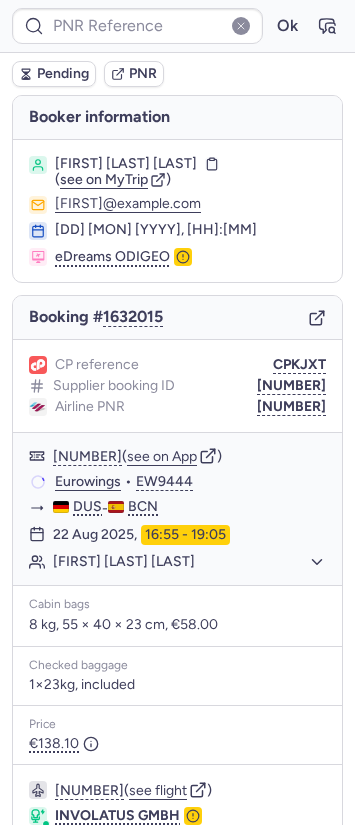 type on "7373650" 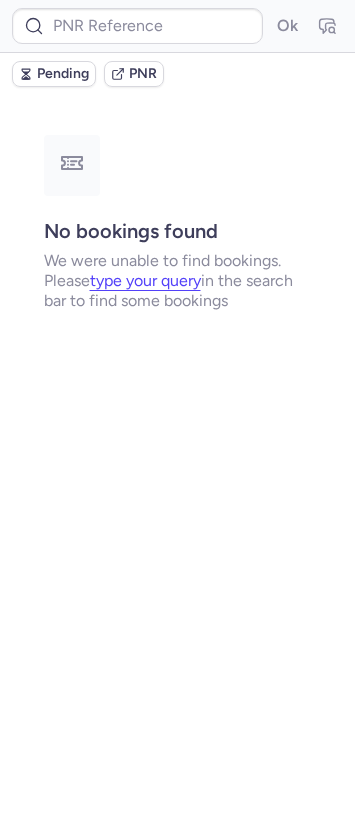 type on "7373666" 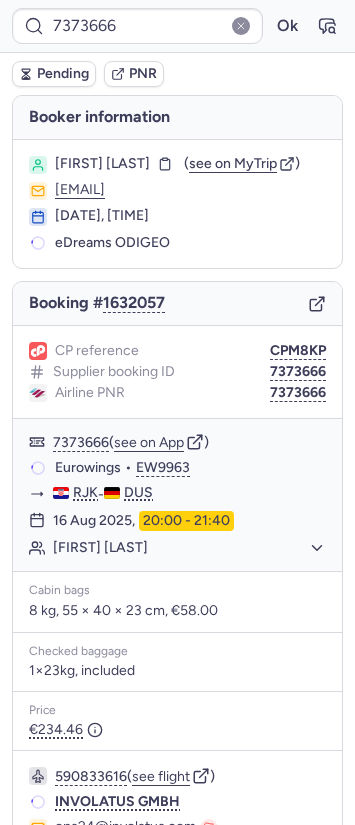 click on "Airline PNR 7373666" 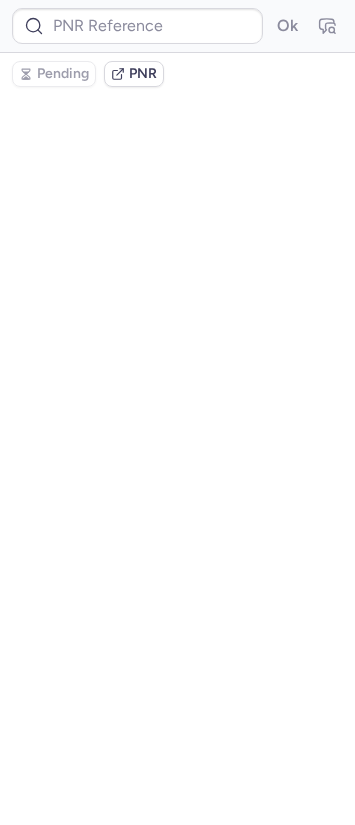 type on "7373666" 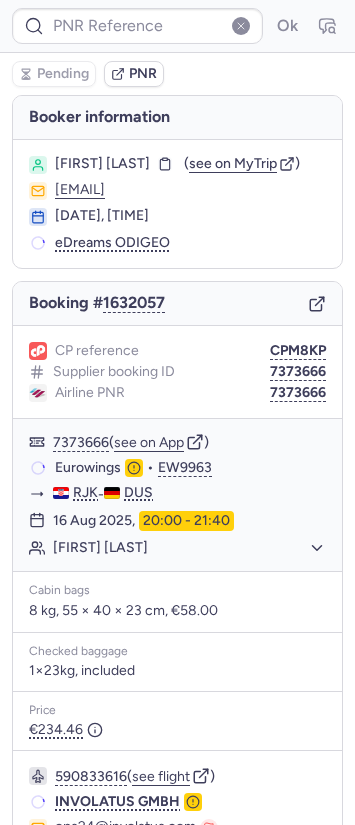 type on "7373666" 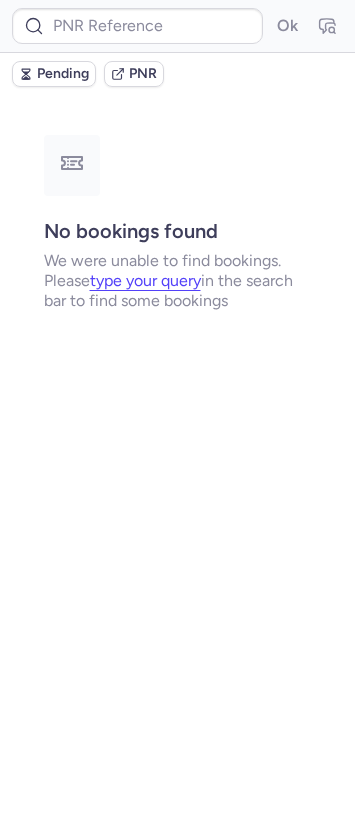 type on "7373633" 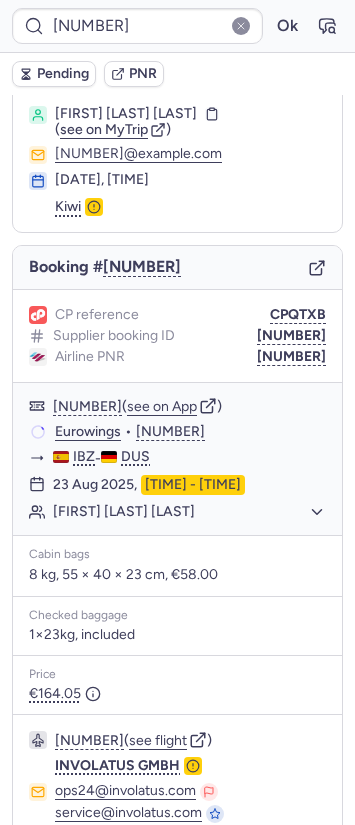 scroll, scrollTop: 0, scrollLeft: 0, axis: both 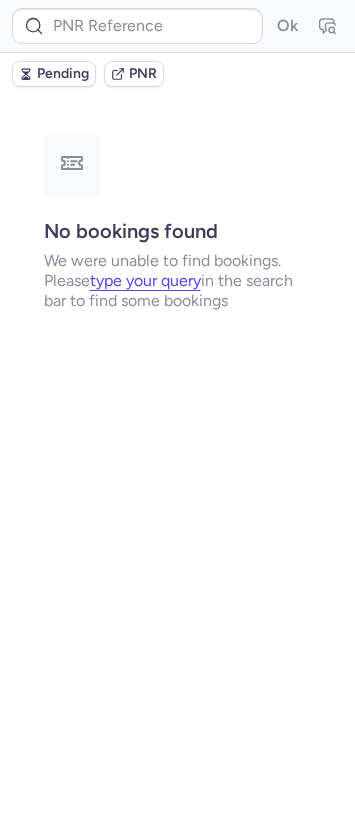 type on "7373705" 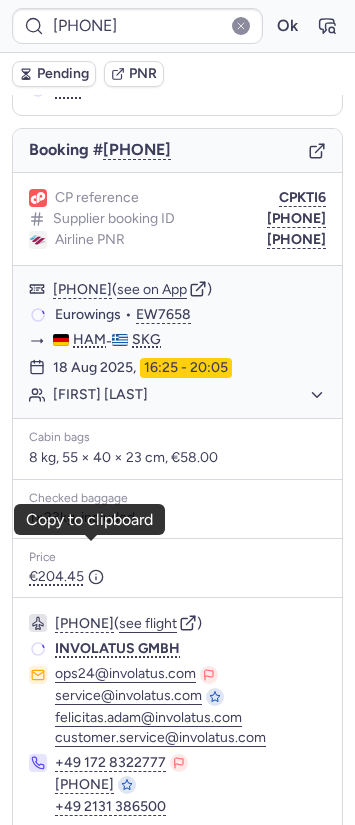 scroll, scrollTop: 0, scrollLeft: 0, axis: both 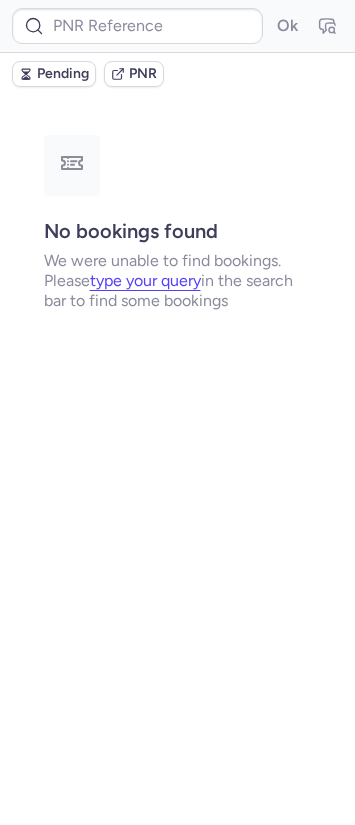 type on "7372872" 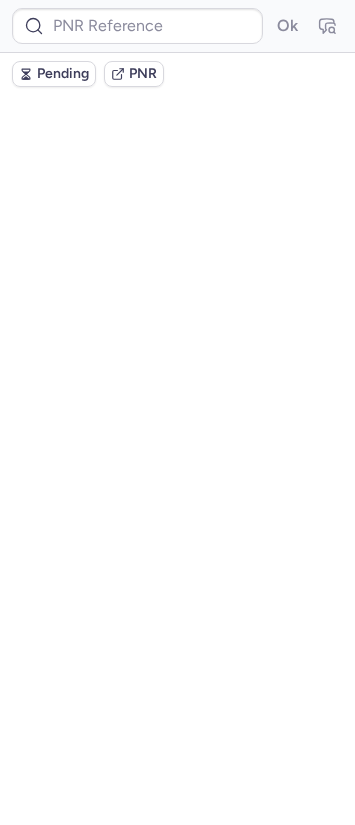 scroll, scrollTop: 0, scrollLeft: 0, axis: both 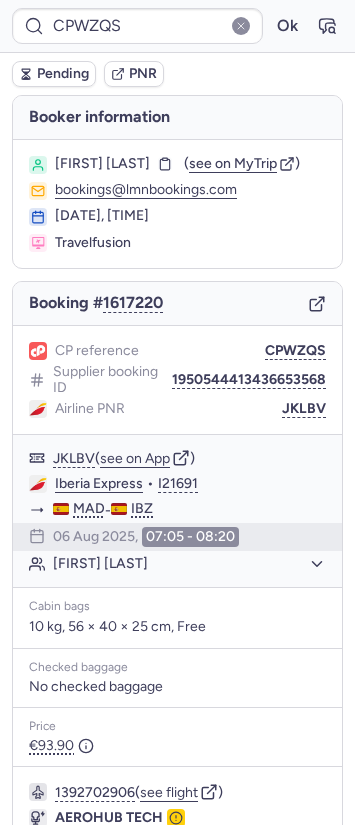 type on "CP3MVY" 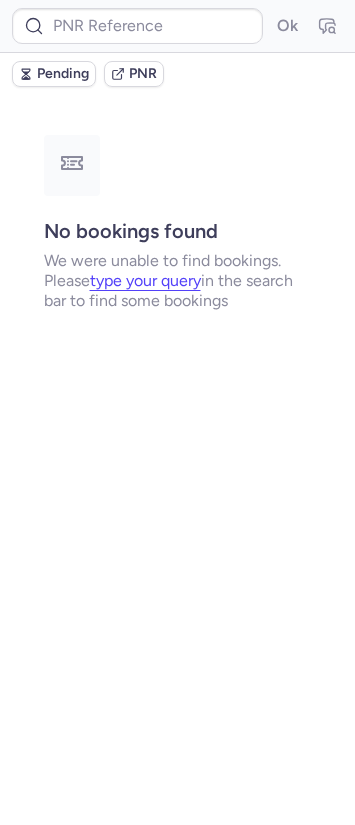 scroll, scrollTop: 0, scrollLeft: 0, axis: both 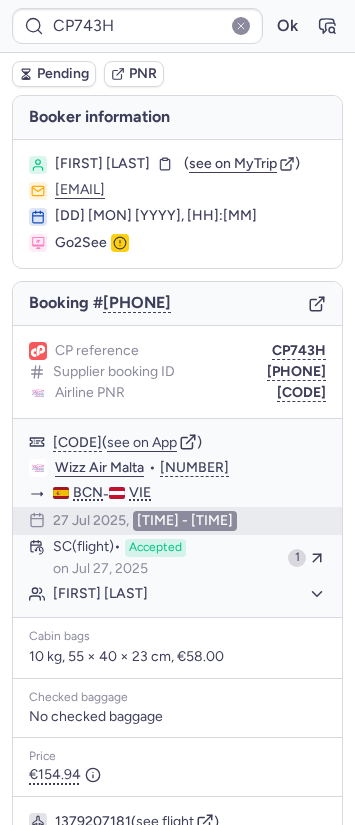 type on "DT1739793160378007" 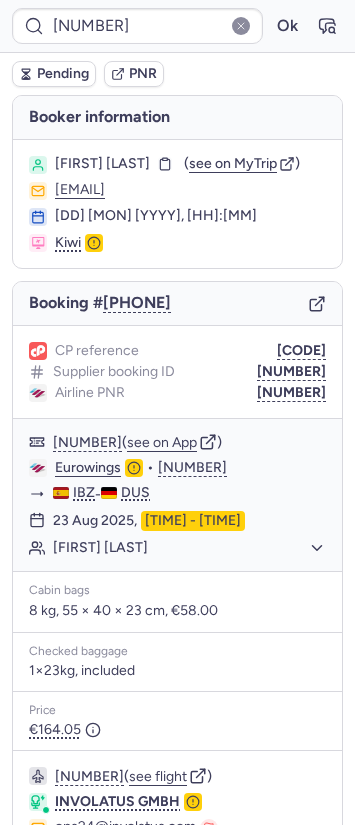 type on "001KUM" 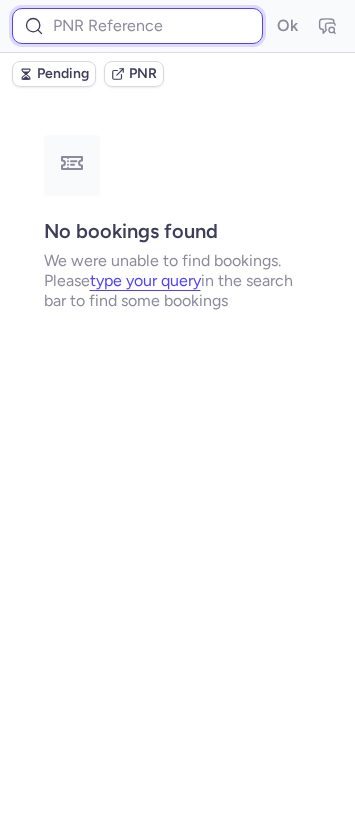click at bounding box center [137, 26] 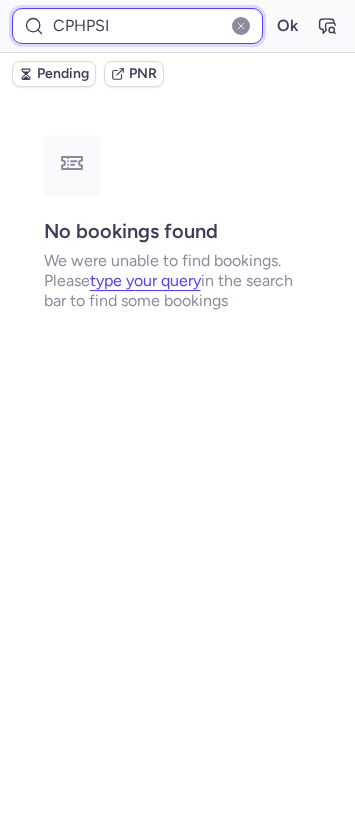 type on "CPHPSI" 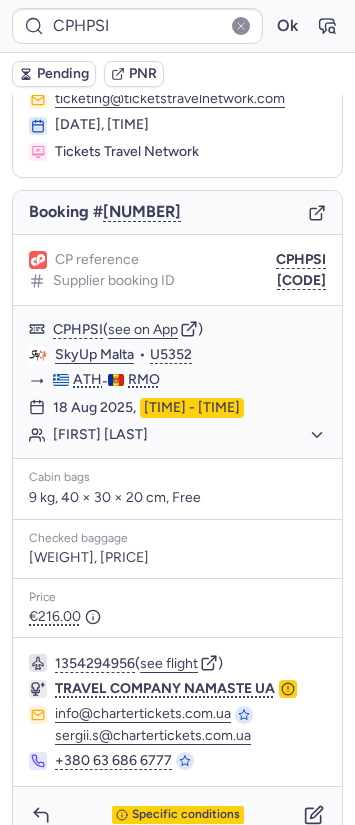 scroll, scrollTop: 91, scrollLeft: 0, axis: vertical 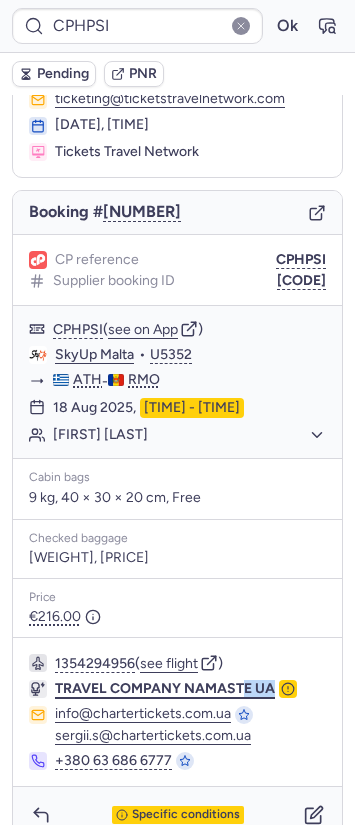 drag, startPoint x: 47, startPoint y: 702, endPoint x: 246, endPoint y: 702, distance: 199 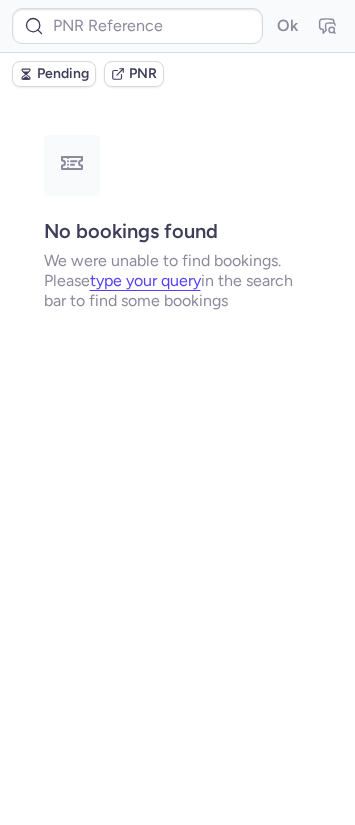 scroll, scrollTop: 0, scrollLeft: 0, axis: both 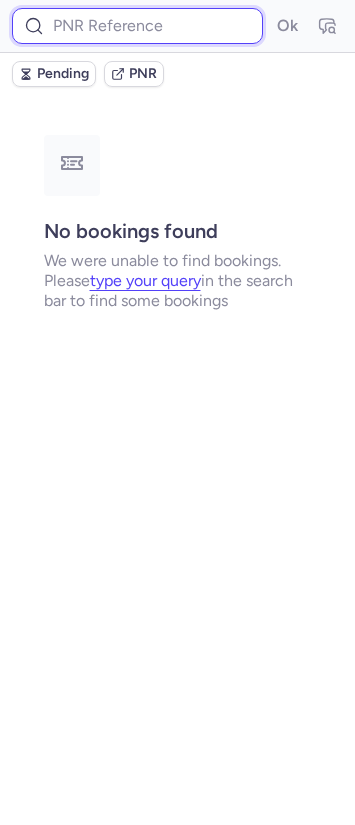 click at bounding box center [137, 26] 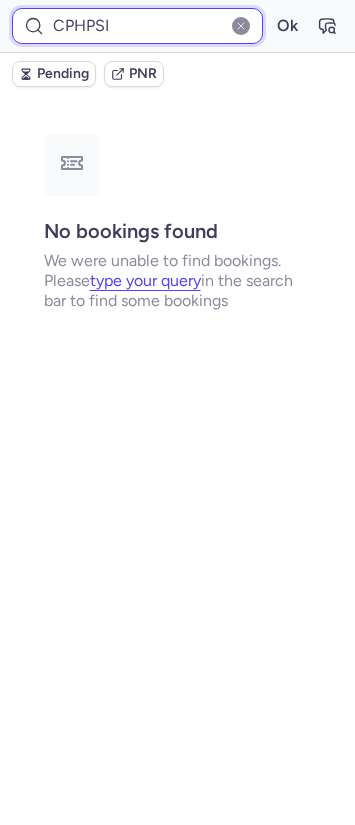 type on "CPHPSI" 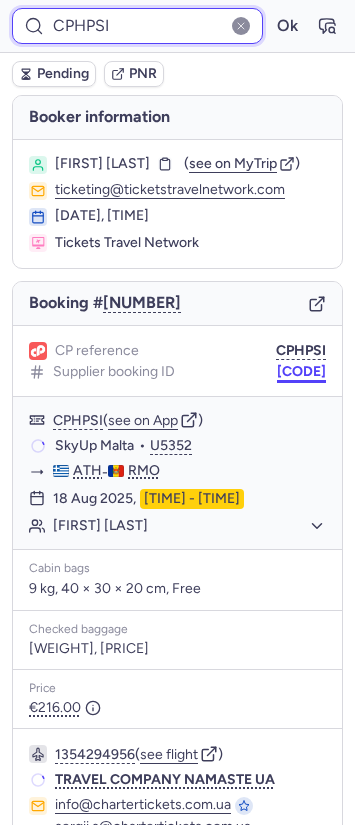 scroll, scrollTop: 0, scrollLeft: 0, axis: both 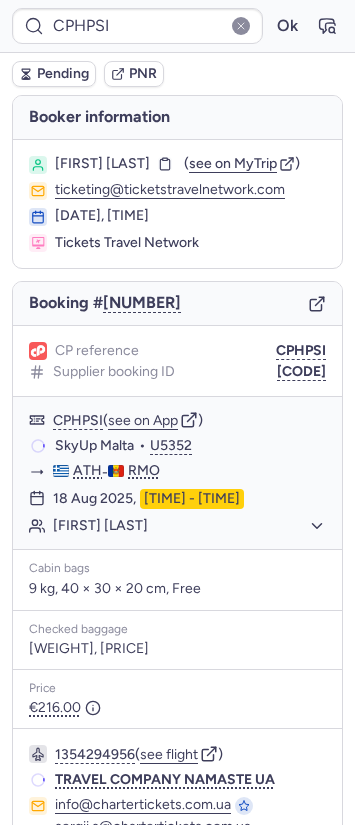 click on "Booking # 1630160" at bounding box center [177, 304] 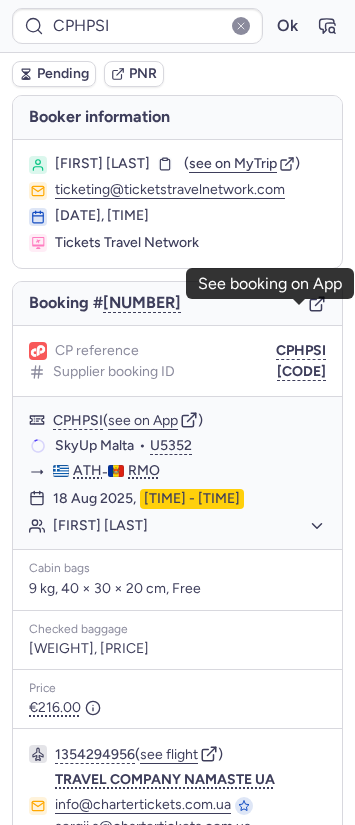 click 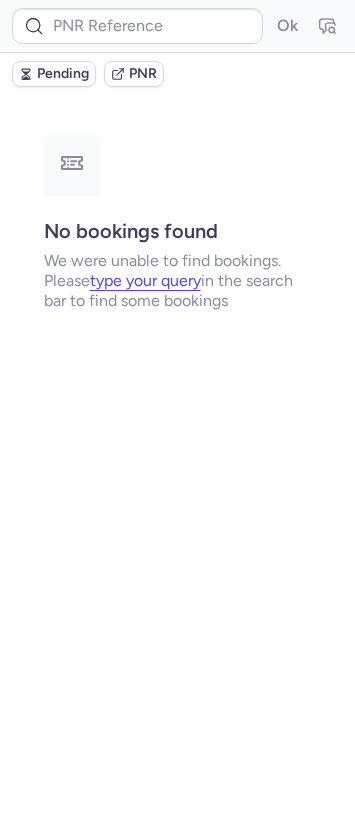 drag, startPoint x: 253, startPoint y: 46, endPoint x: 233, endPoint y: 25, distance: 29 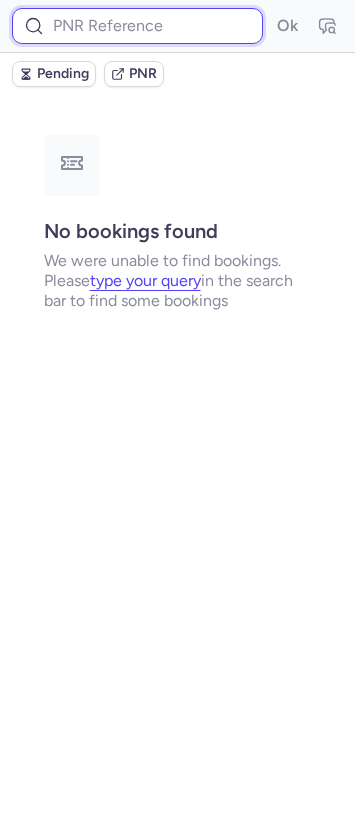 click at bounding box center (137, 26) 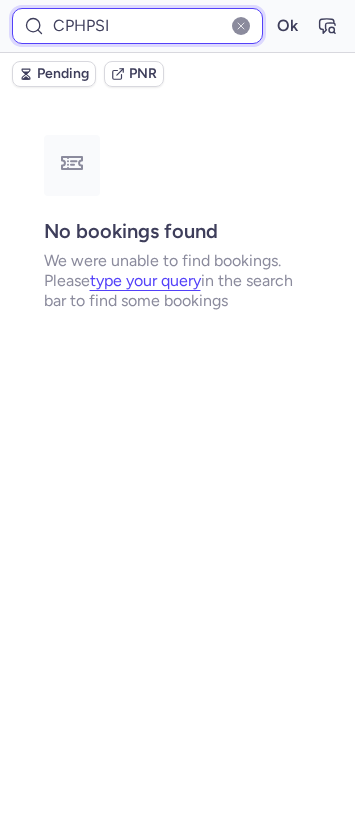 type on "CPHPSI" 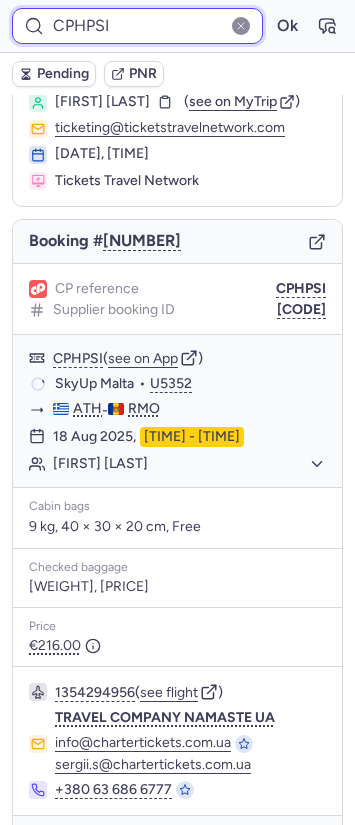 scroll, scrollTop: 0, scrollLeft: 0, axis: both 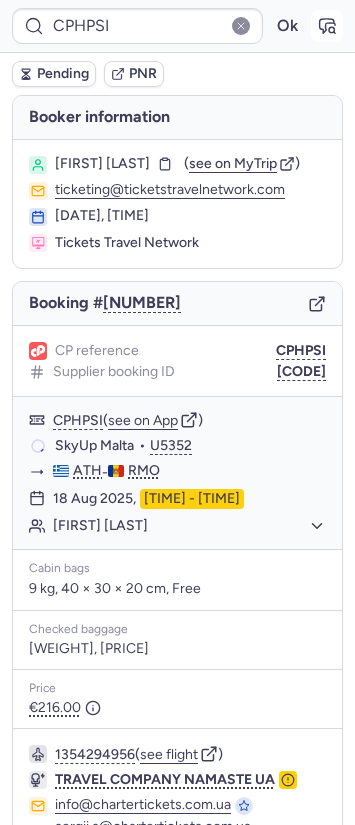 click 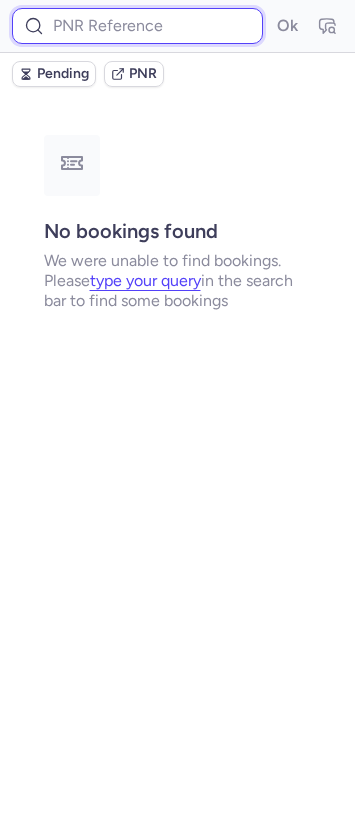click at bounding box center (137, 26) 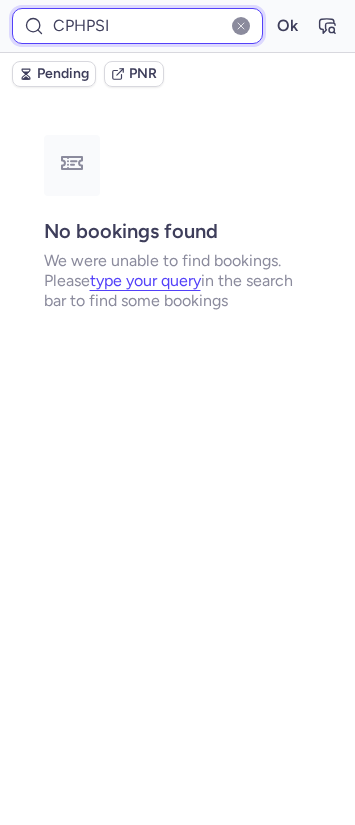 type on "CPHPSI" 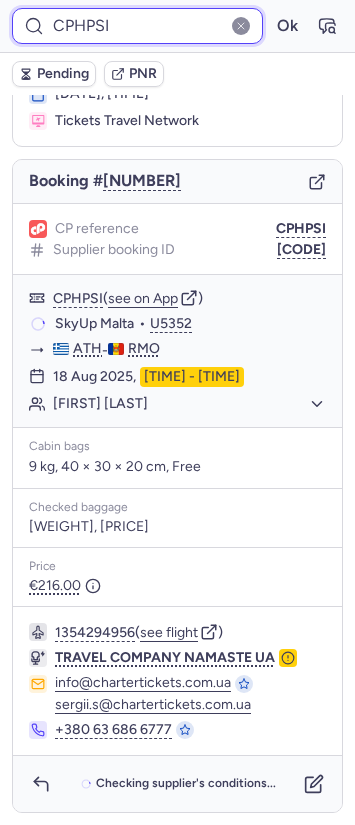 scroll, scrollTop: 130, scrollLeft: 0, axis: vertical 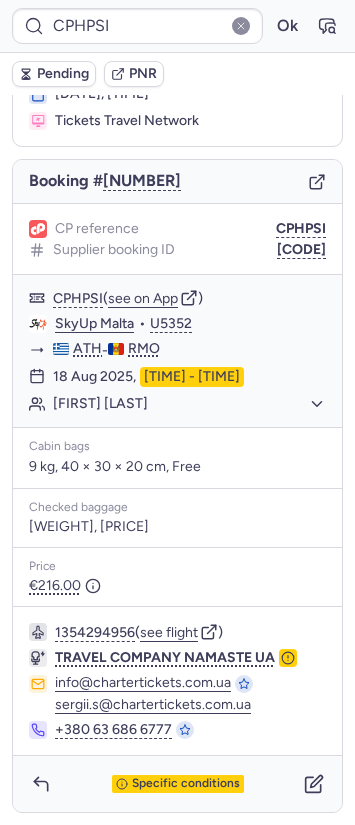 click 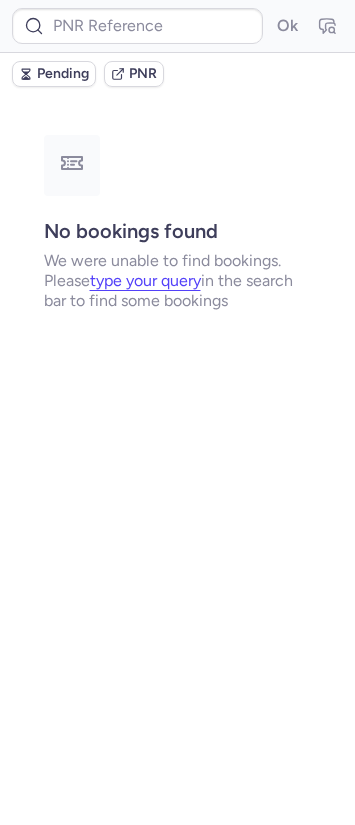 scroll, scrollTop: 0, scrollLeft: 0, axis: both 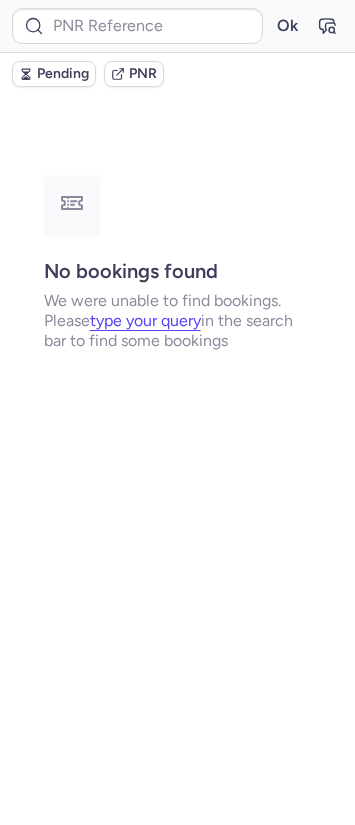 type on "001KUM" 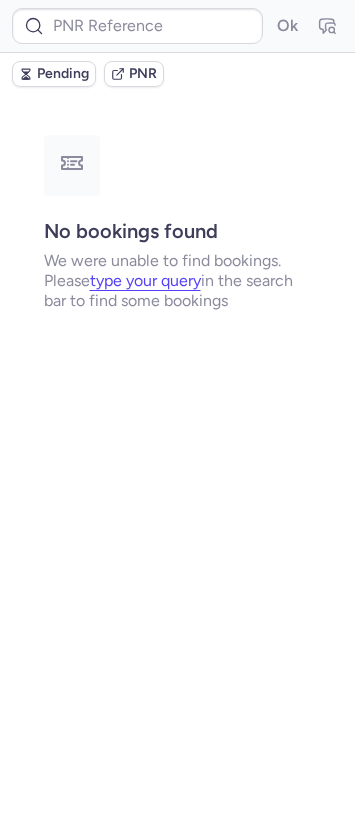 type on "DT1739793160378007" 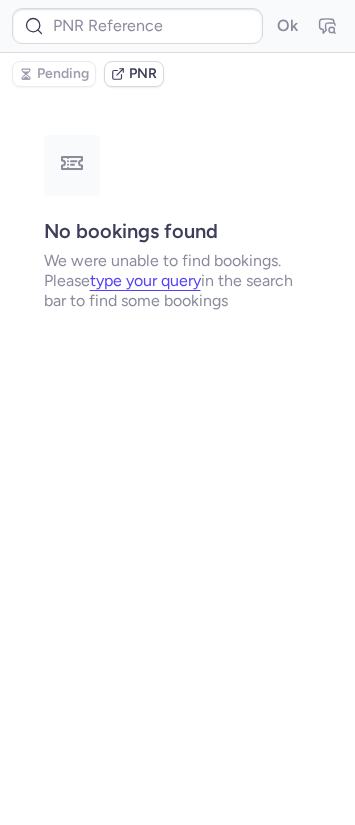 type on "225030540" 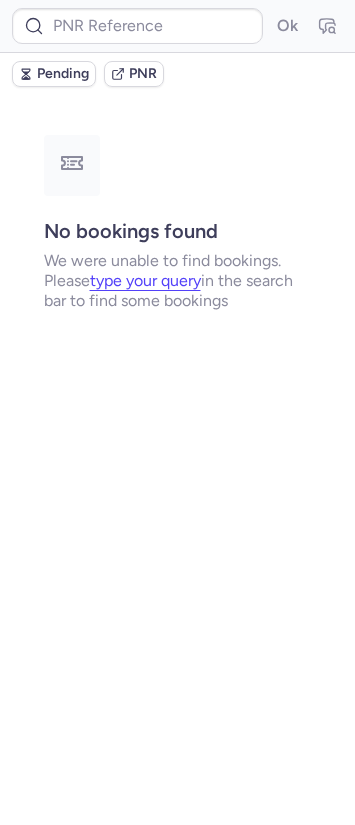 type on "CPZHPC" 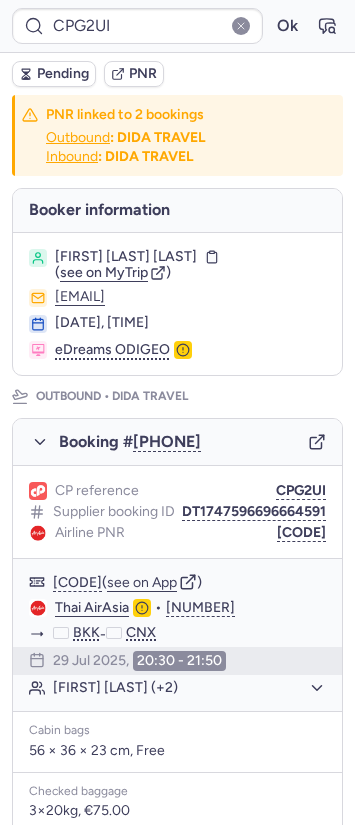 type on "CPGSNJ" 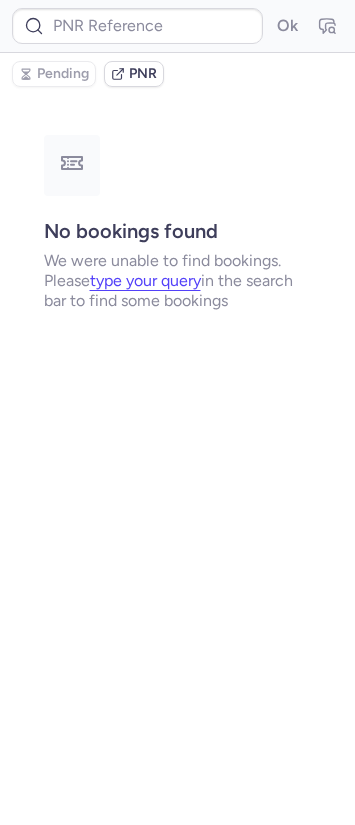 type on "CPB4MK" 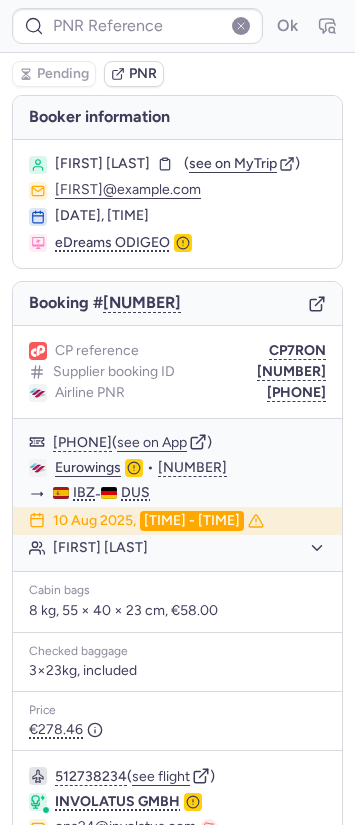 type on "CPESHR" 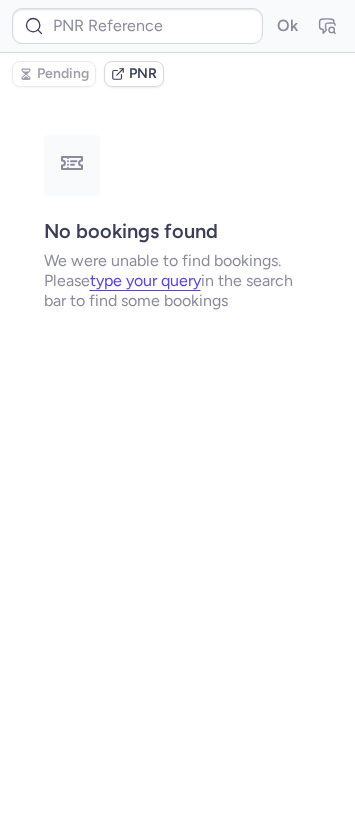 type on "CP2ZJA" 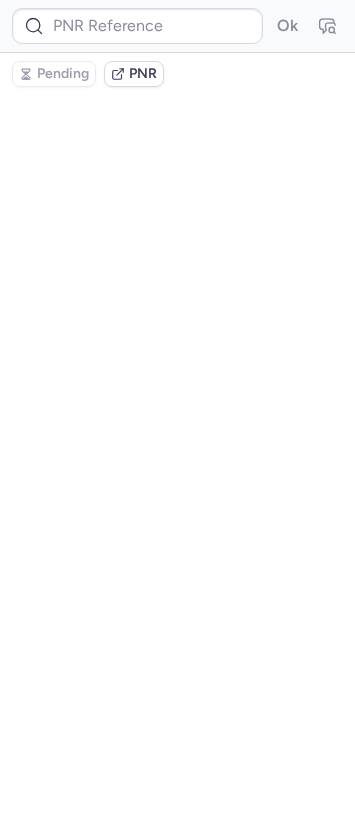 type on "CPX6CD" 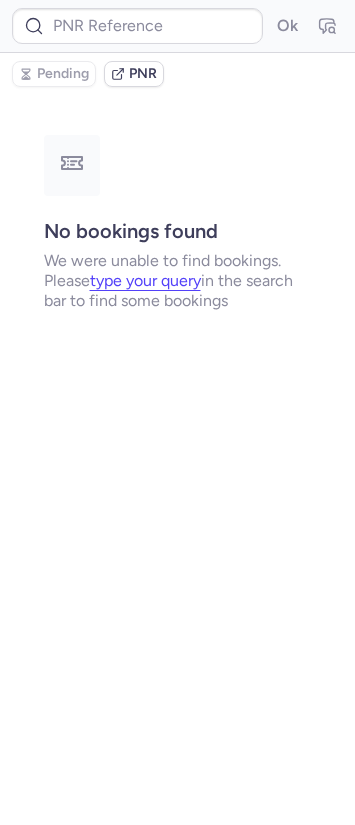 type on "CP3Q2C" 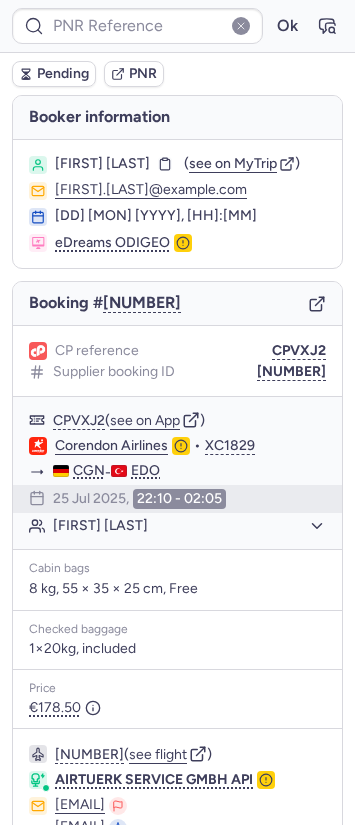 type on "CP9MI8" 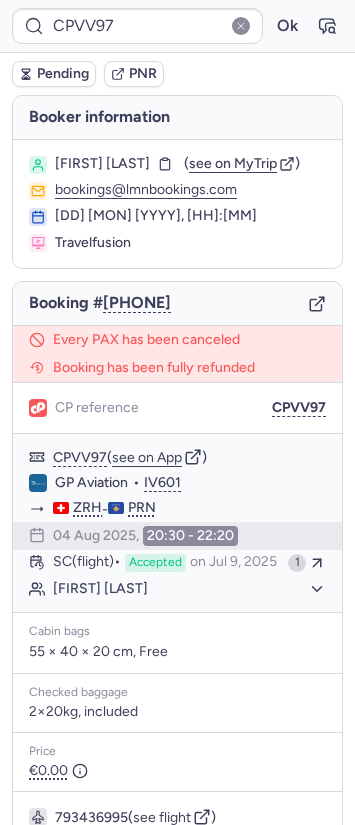 type on "CPQFPE" 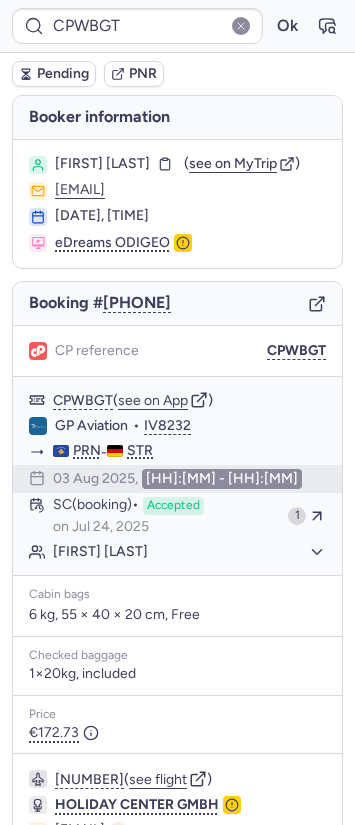 type on "CPEZX4" 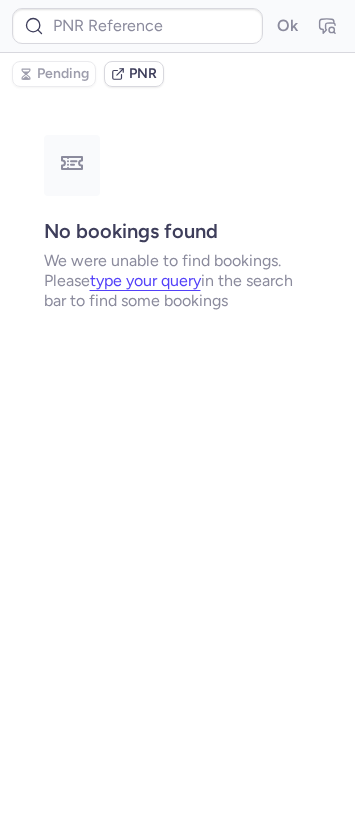 type on "CPOZY9" 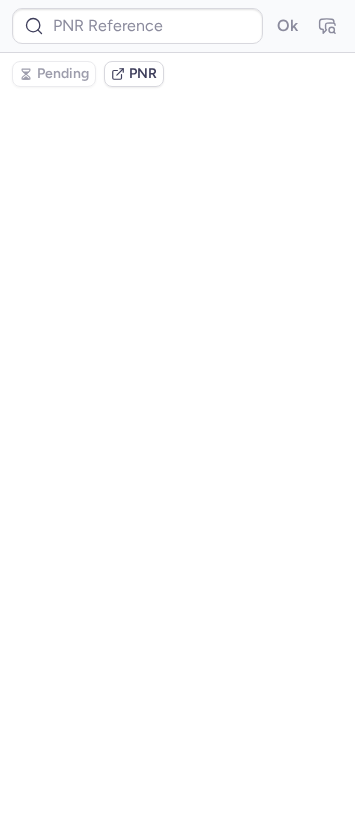 type on "CP84LO" 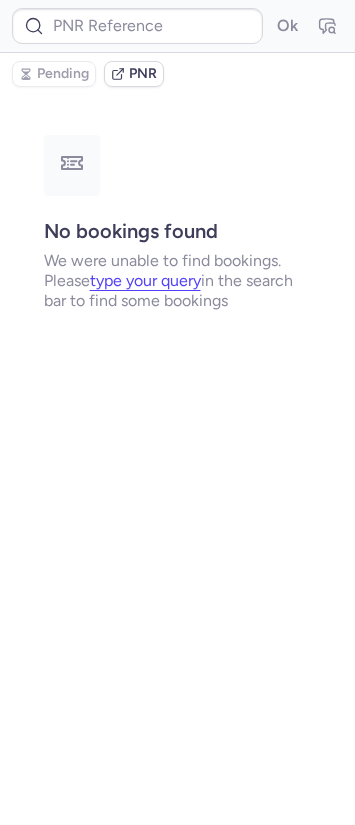type on "CPYUAP" 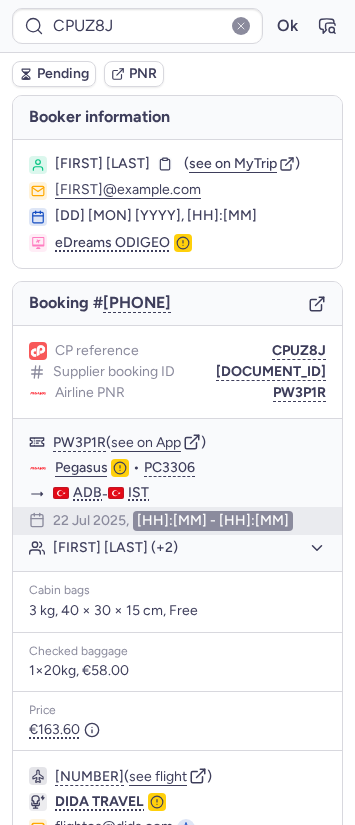 type on "CPN8FJ" 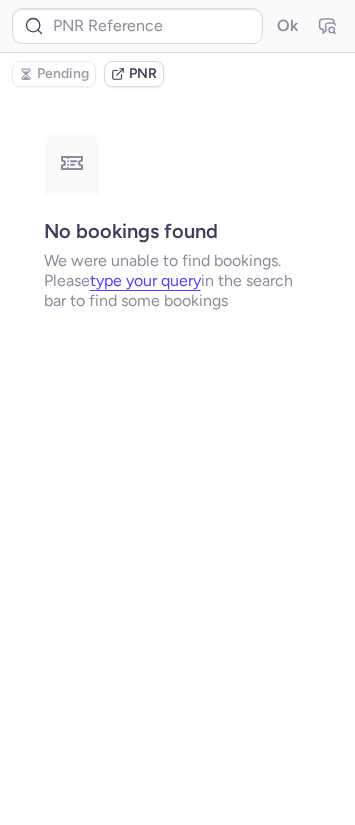 type on "CP9GGU" 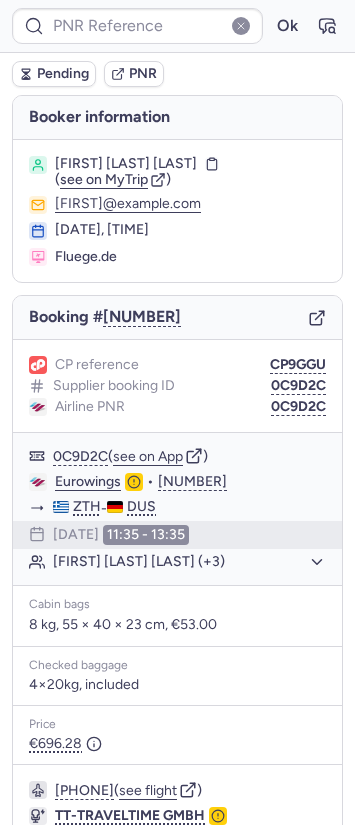 type on "CPE3B8" 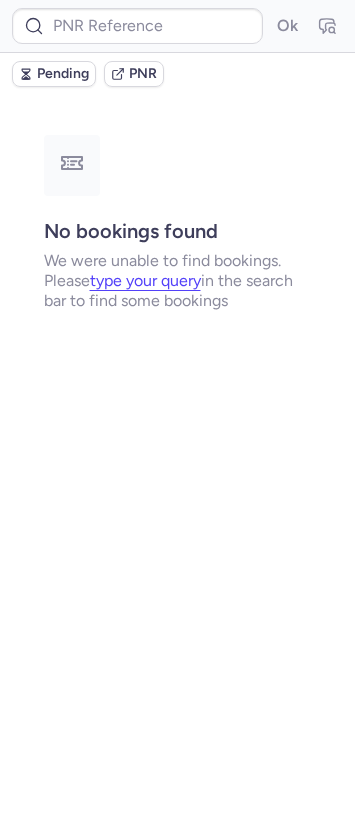 type on "CPO2T4" 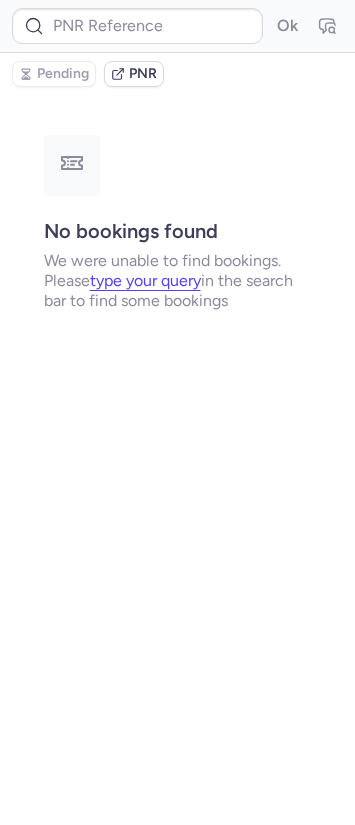 type on "CPBBVR" 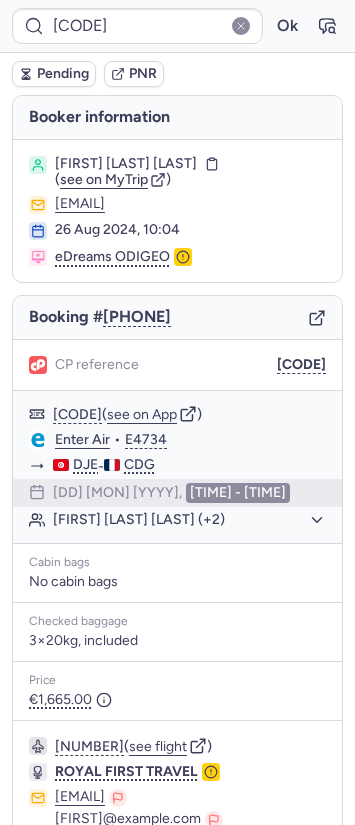 type on "CPRKYF" 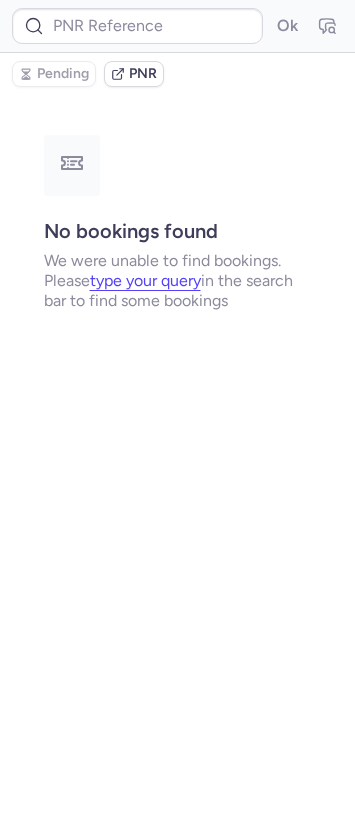 type on "CPYCOS" 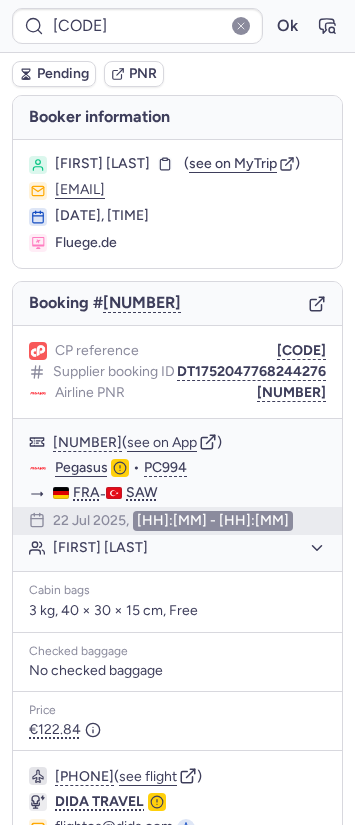 type on "CPI7GI" 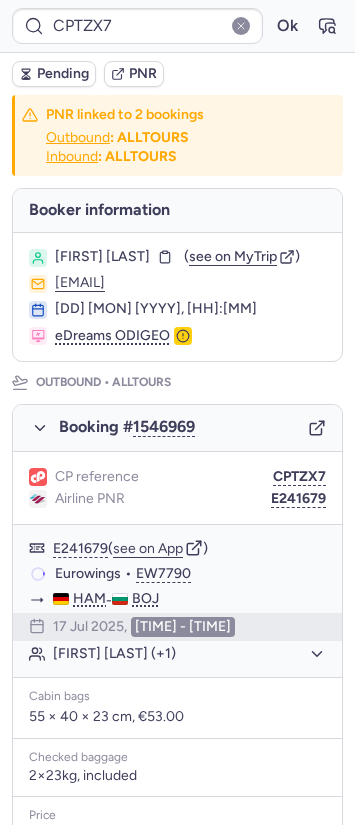 type on "E241679" 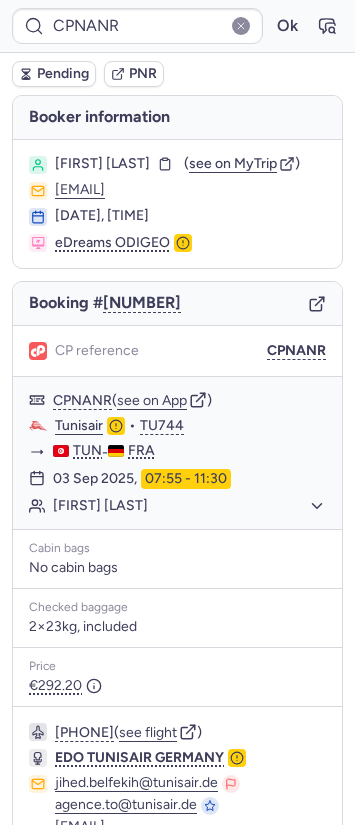 type on "CPGTEK" 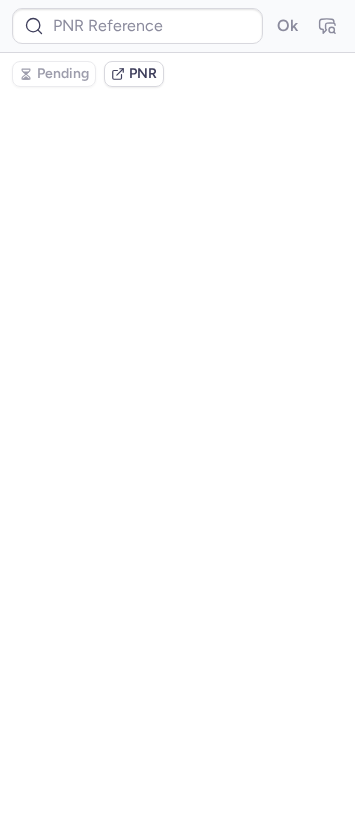 type on "CPMLAV" 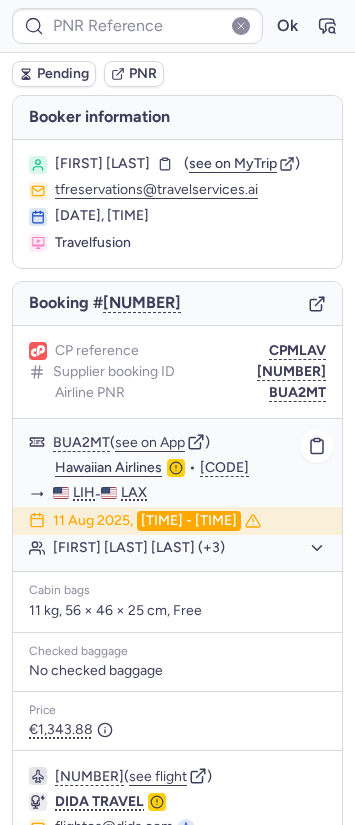 type on "CPTUAQ" 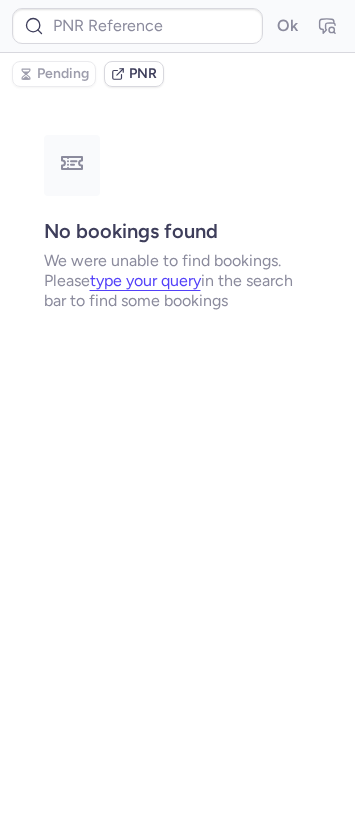 type on "CPAQRF" 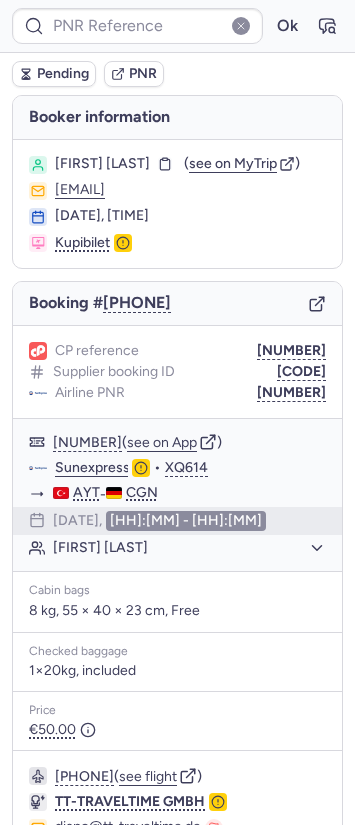 type on "CPSZJ5" 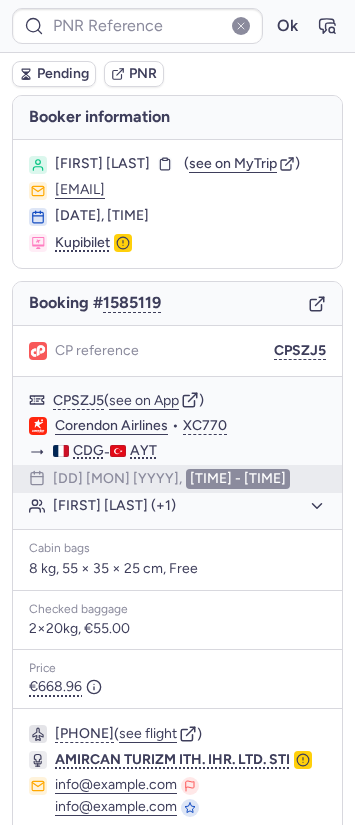 type on "CPGEGF" 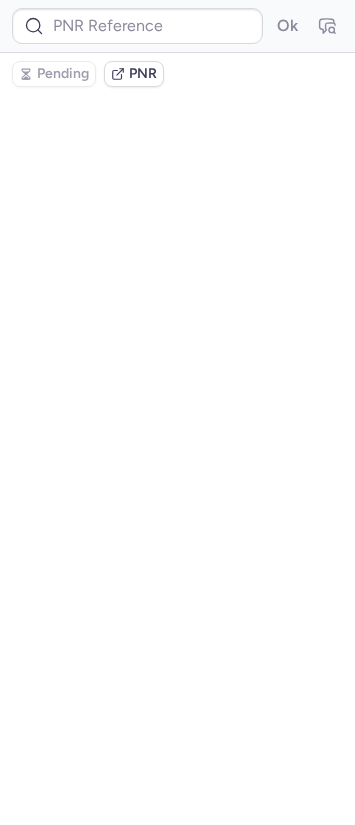 type on "CPI78Y" 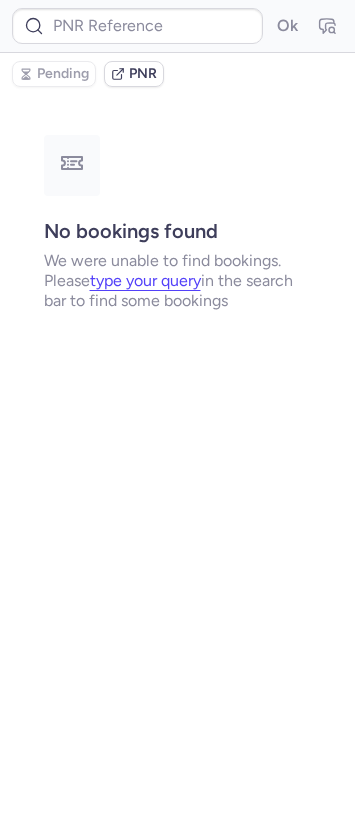 type on "CPXOXY" 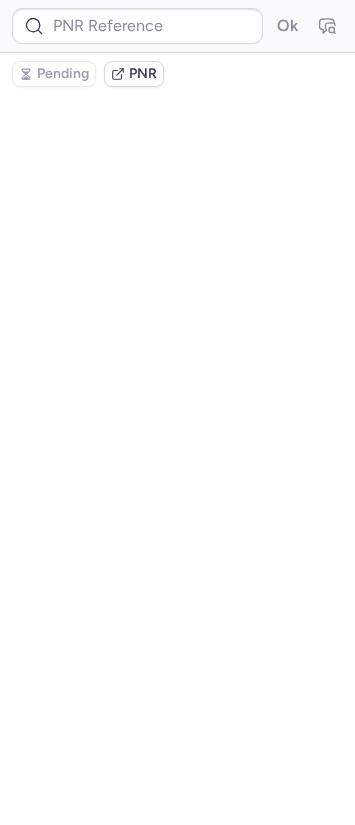 type on "CPJUCN" 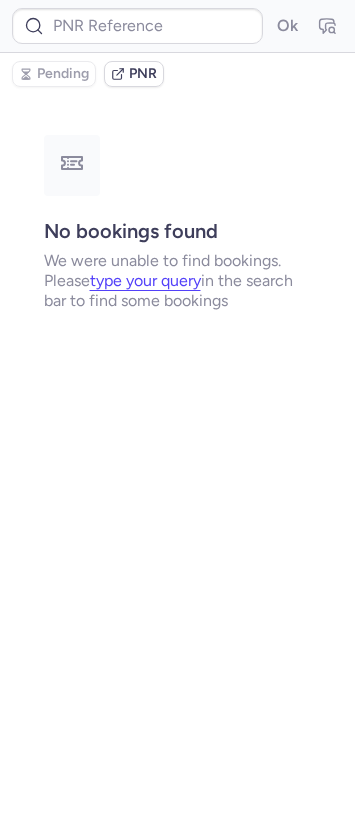 type on "CPDFUE" 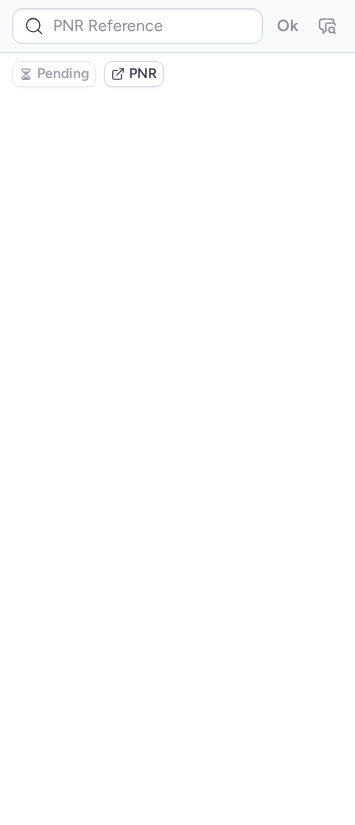 type on "CPDFUE" 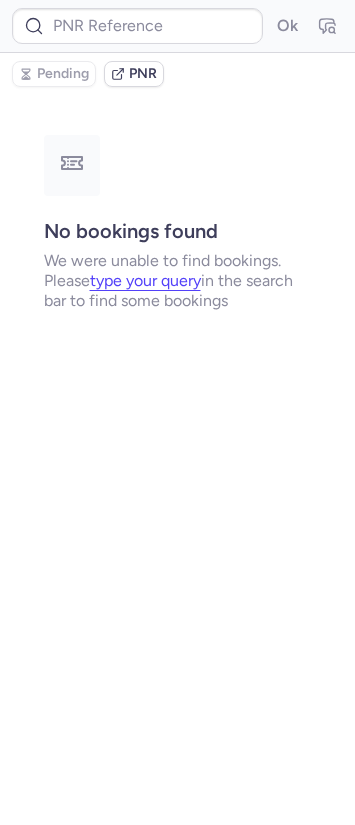 type on "CPZIOM" 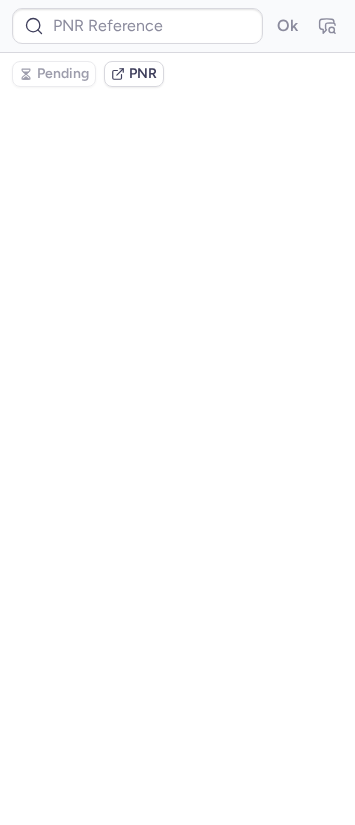 type on "CPS692" 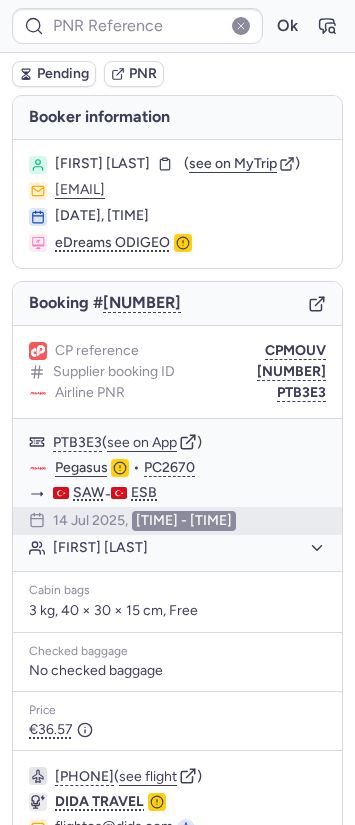 type on "CPMOEF" 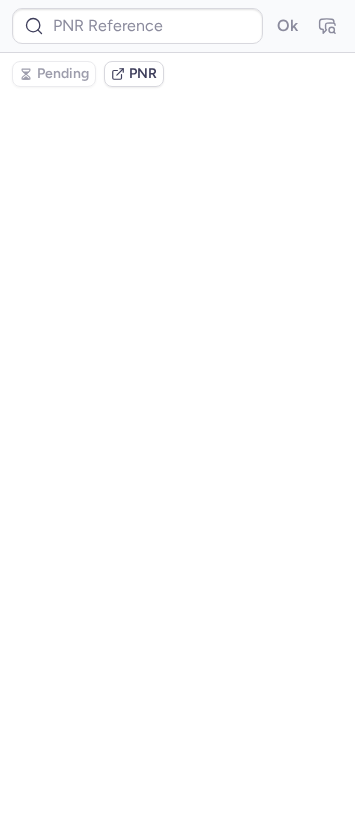 scroll, scrollTop: 0, scrollLeft: 0, axis: both 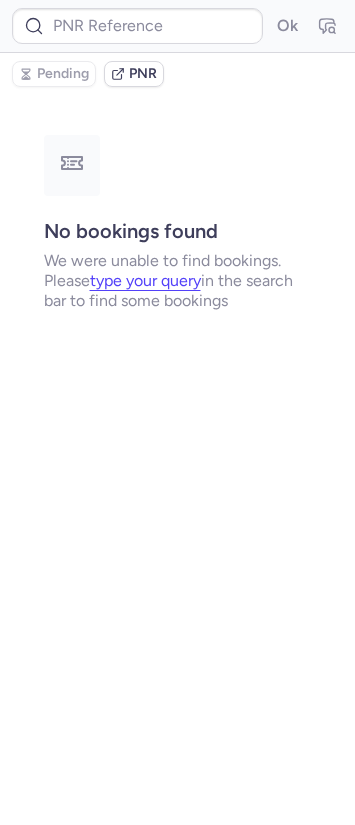 type on "CPVXOJ" 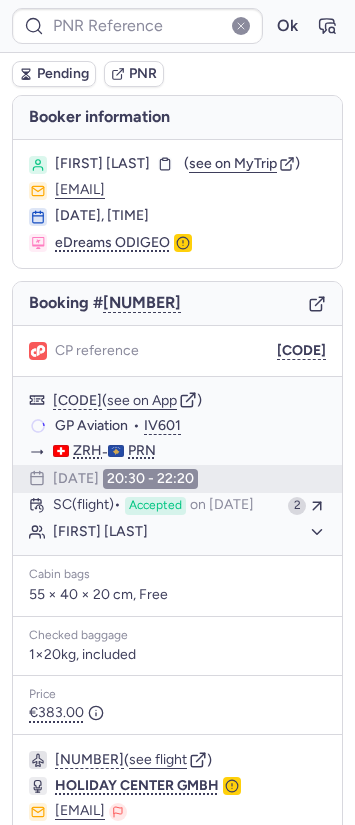 type on "CPVXOJ" 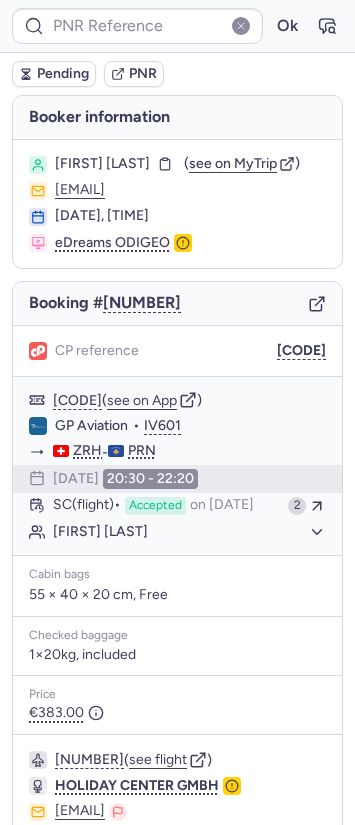 type on "CPGSC7" 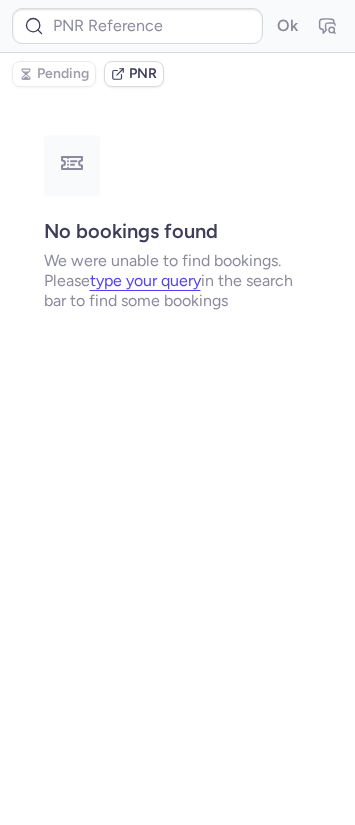 type on "CPKYCZ" 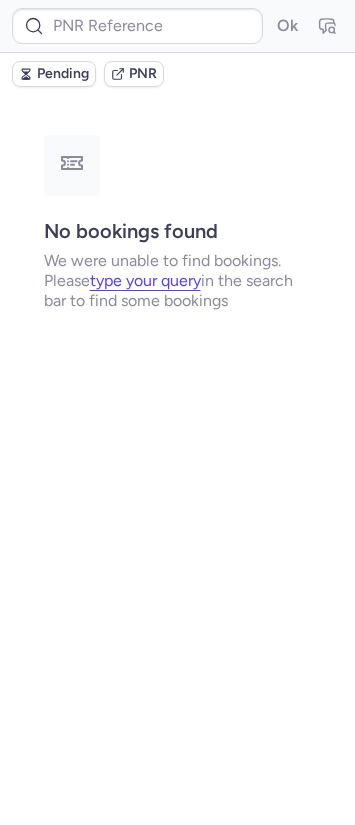 type on "CPKYCZ" 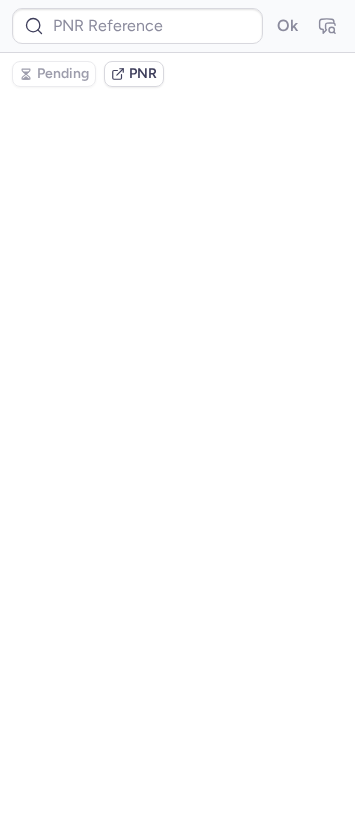 type on "CPW573" 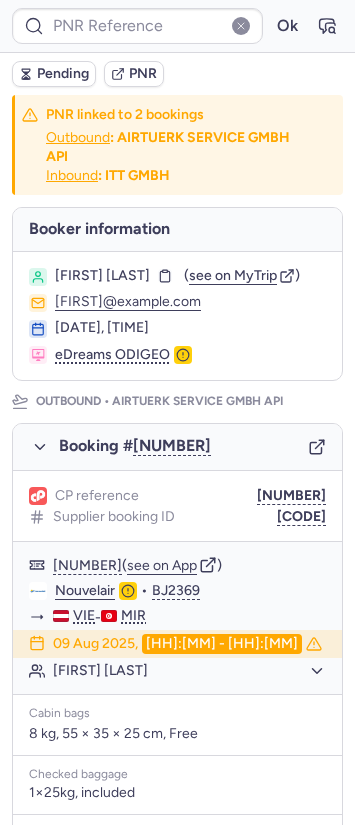 type on "CPXRKC" 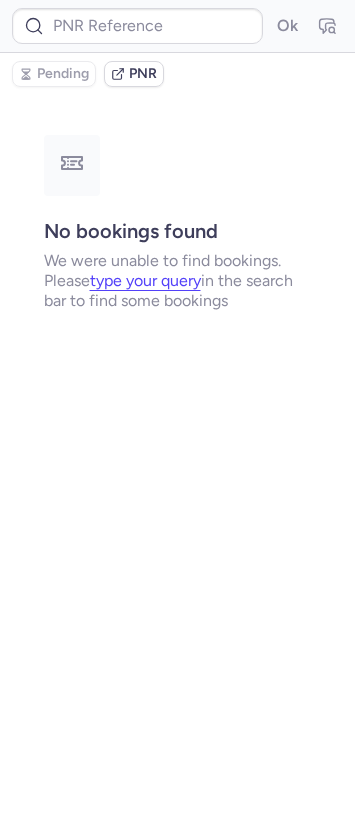 type on "CPXRKC" 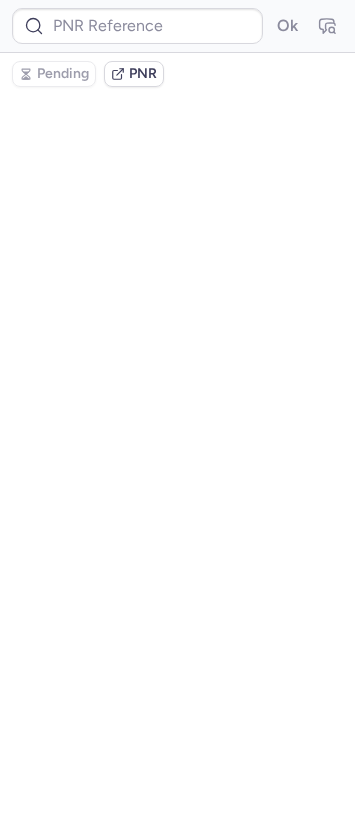 type on "CPCM2D" 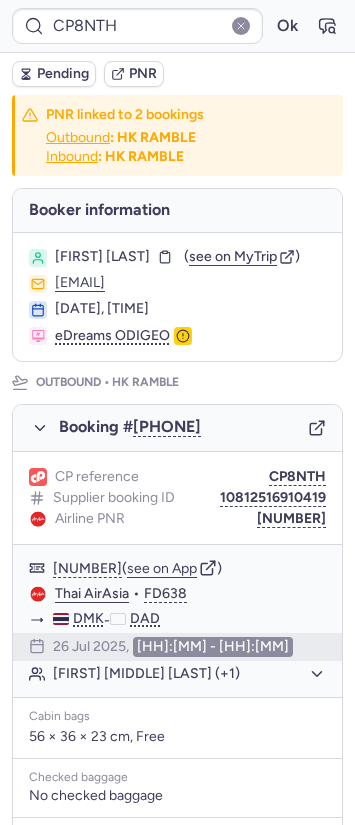 type on "CP53F6" 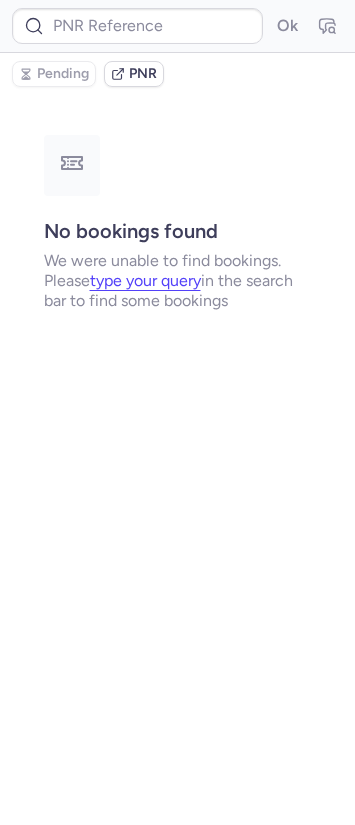type on "CPZRGI" 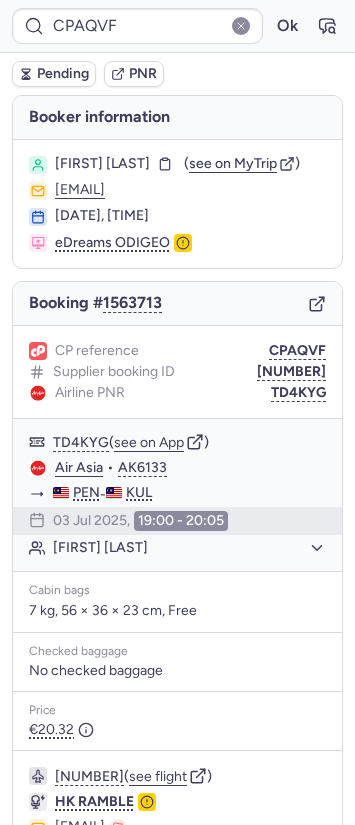 type on "CP4EPO" 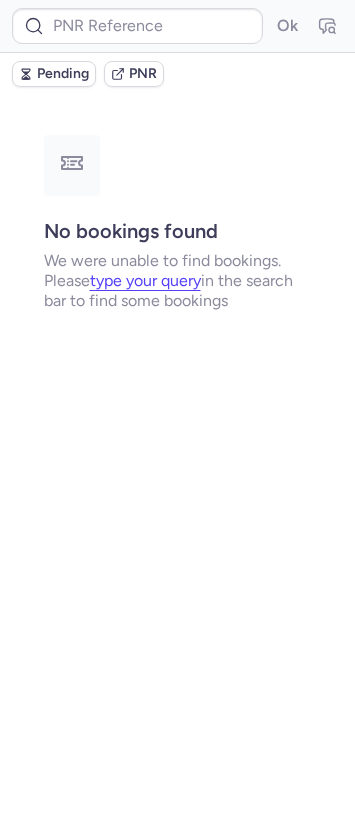 type on "CPRJBX" 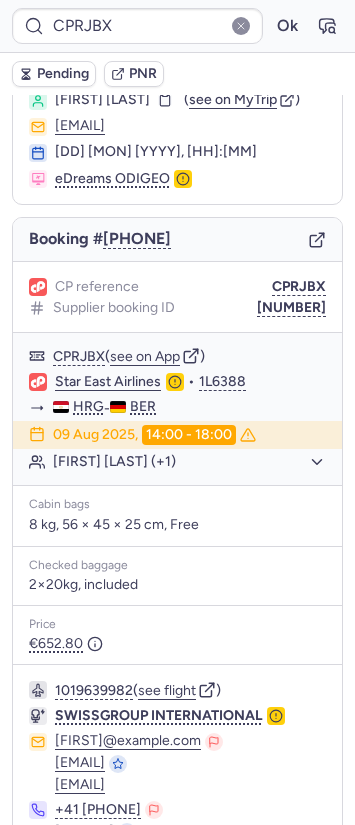 scroll, scrollTop: 0, scrollLeft: 0, axis: both 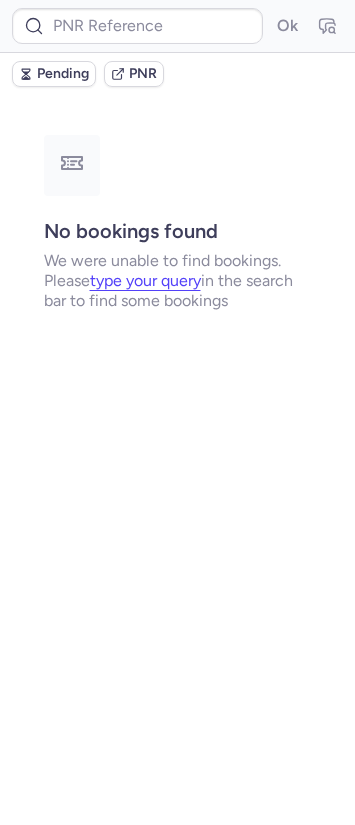 type on "CPK7YM" 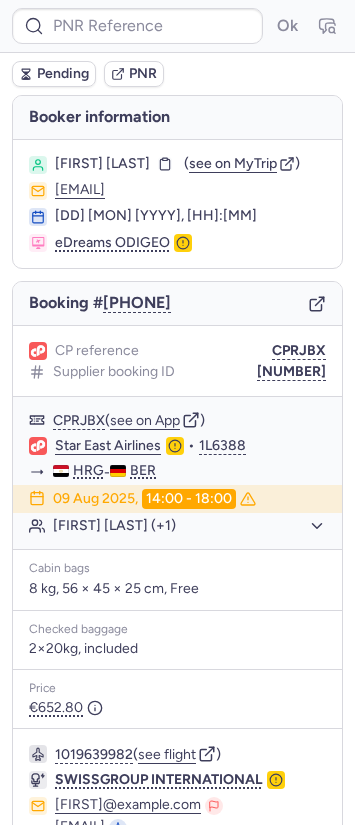 type on "CPRJBX" 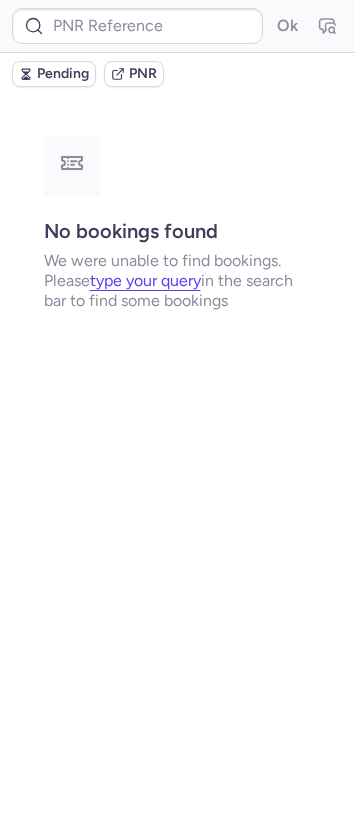 type on "CPRJBX" 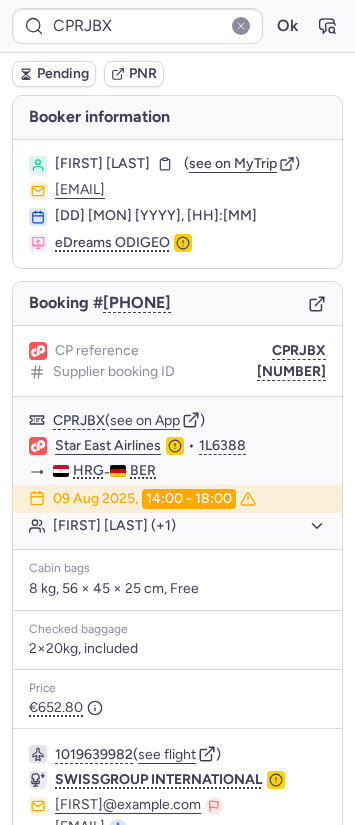 scroll, scrollTop: 199, scrollLeft: 0, axis: vertical 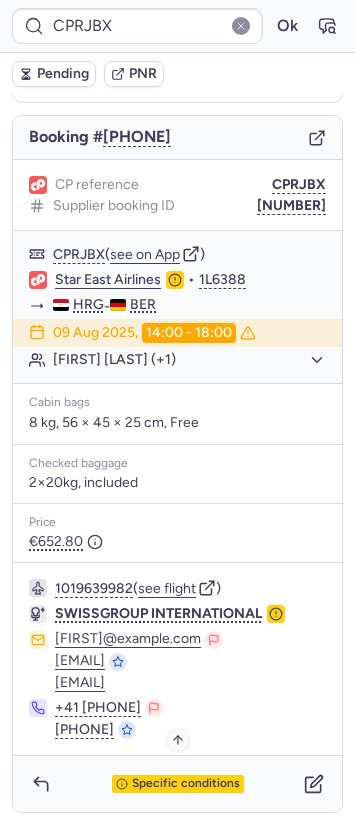 click on "Specific conditions" at bounding box center (186, 784) 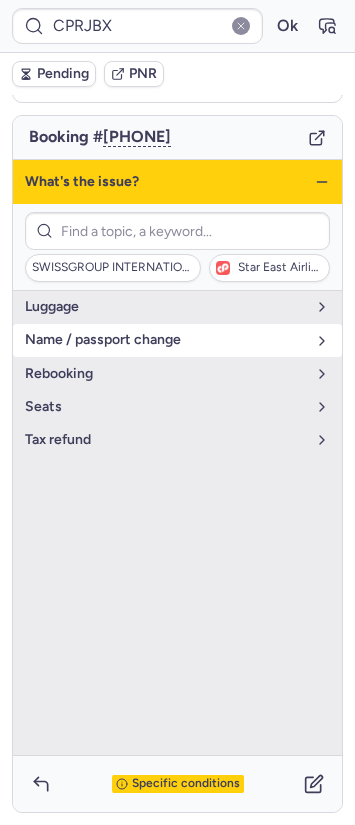click on "name / passport change" at bounding box center (165, 340) 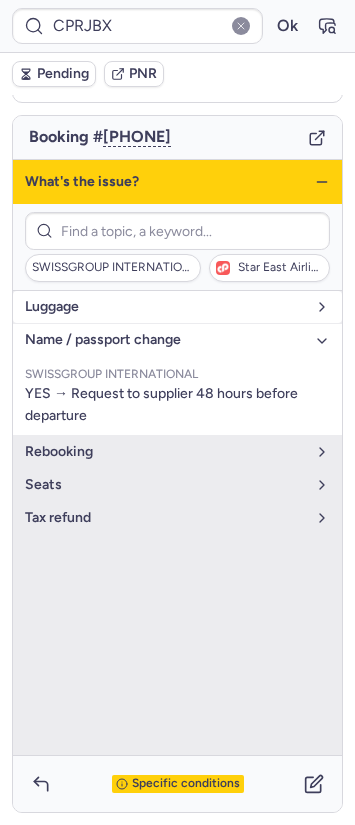 click on "luggage" at bounding box center (165, 307) 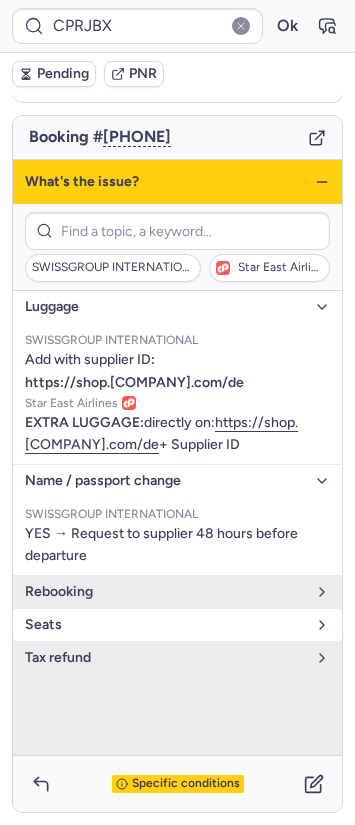 click on "Seats" at bounding box center [177, 625] 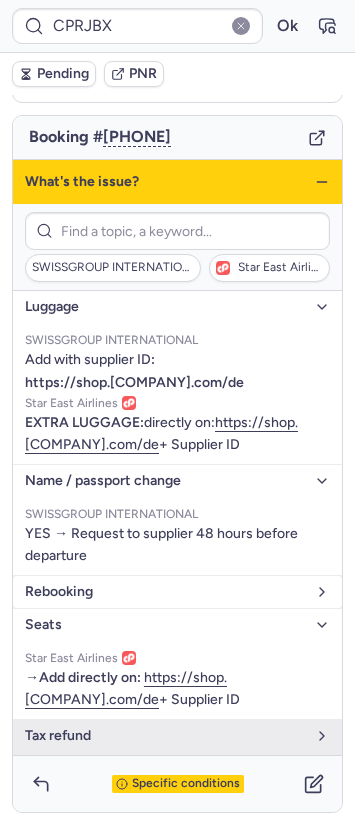 click on "rebooking" at bounding box center [165, 592] 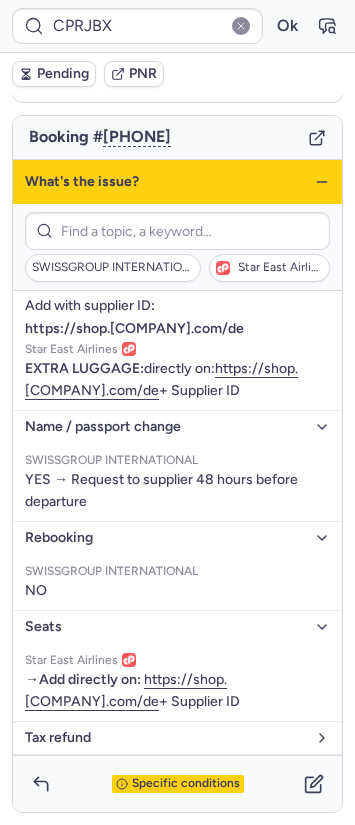 click on "tax refund" at bounding box center [165, 738] 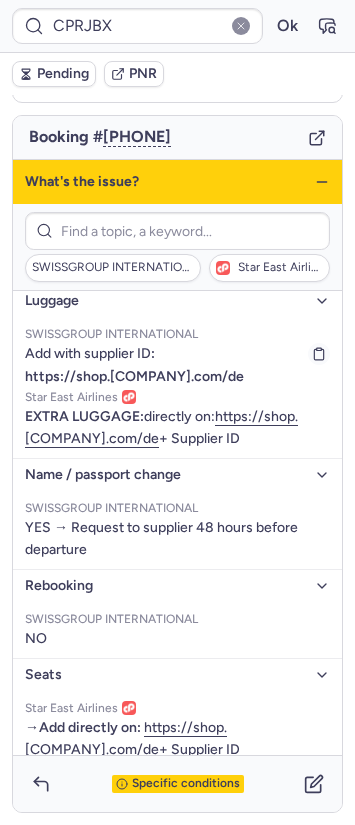 scroll, scrollTop: 0, scrollLeft: 0, axis: both 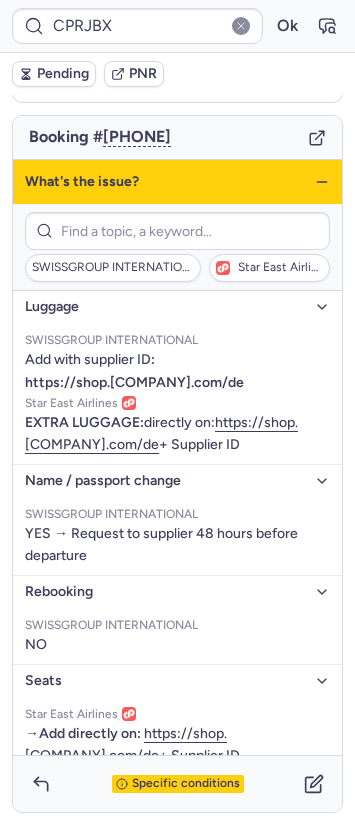 click 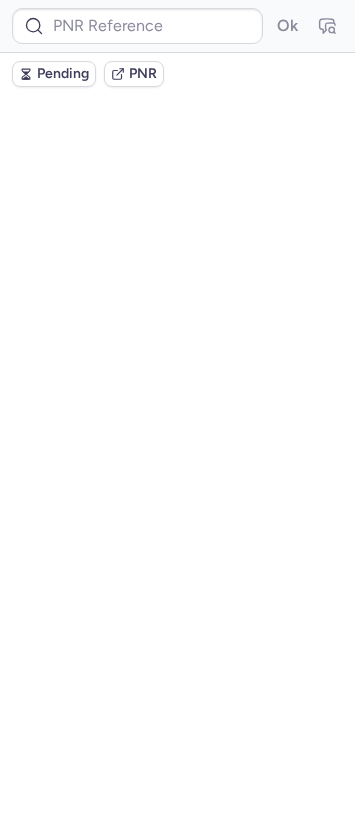 scroll, scrollTop: 0, scrollLeft: 0, axis: both 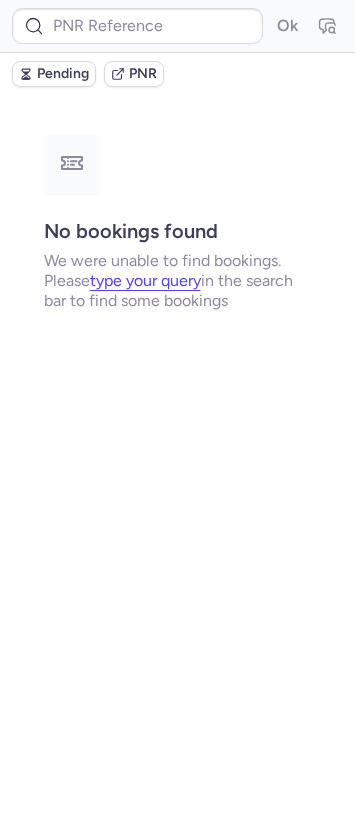 type on "CPRJBX" 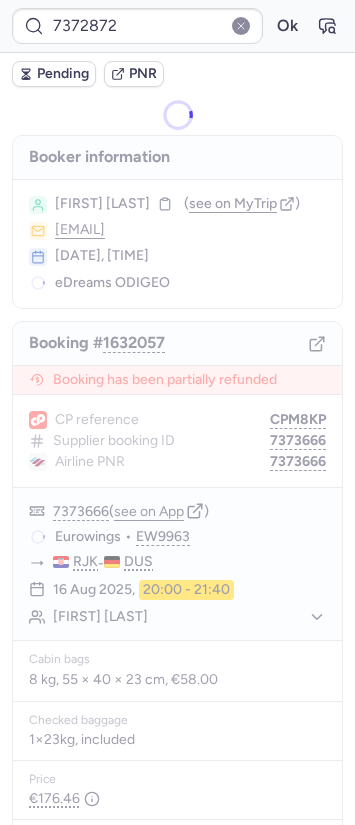 type on "225036233" 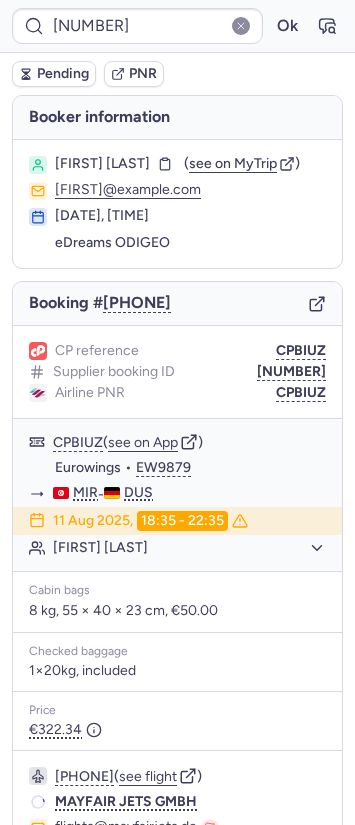 type on "CPRJBX" 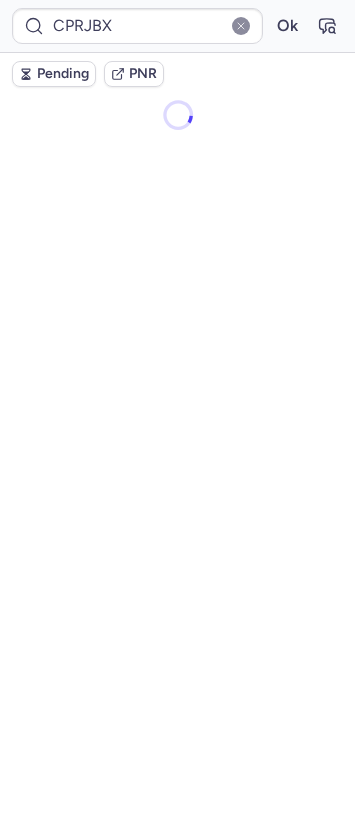 scroll, scrollTop: 0, scrollLeft: 0, axis: both 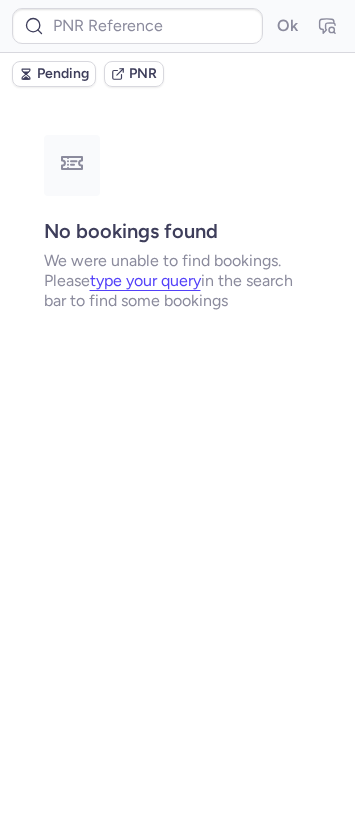 type on "CPRJBX" 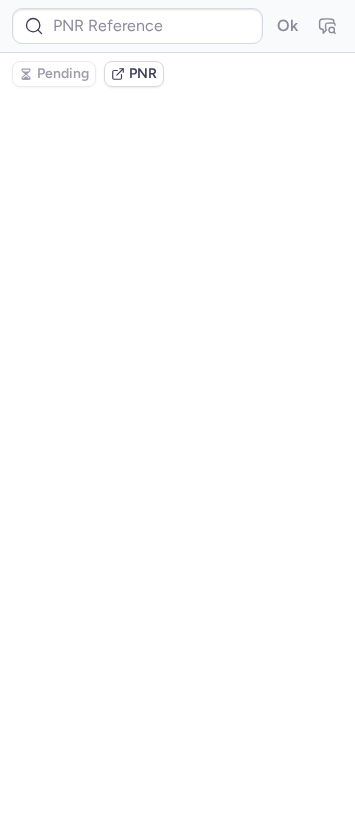 type on "CPC2LS" 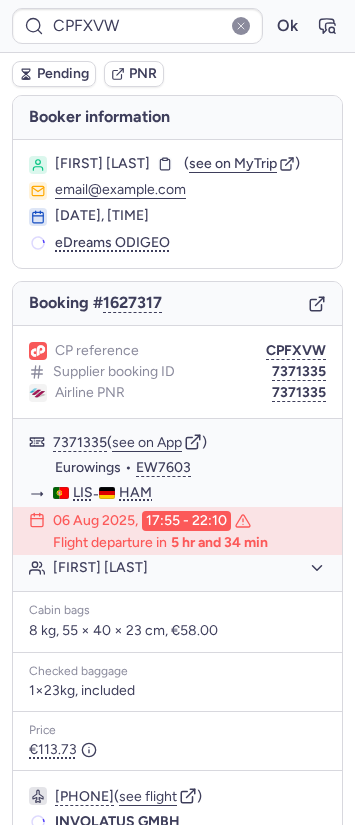 type on "CPC2LS" 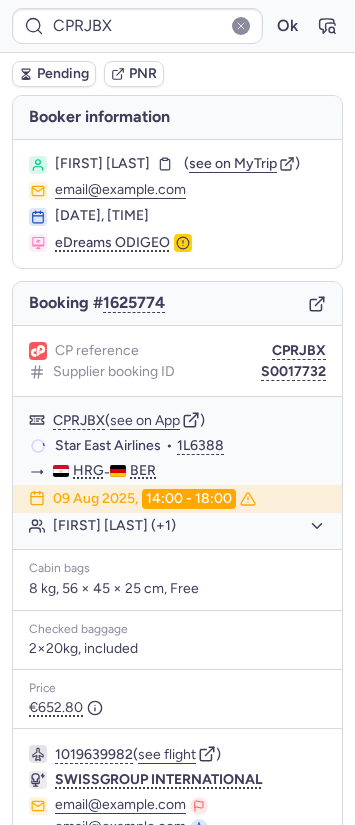type on "CPK7YM" 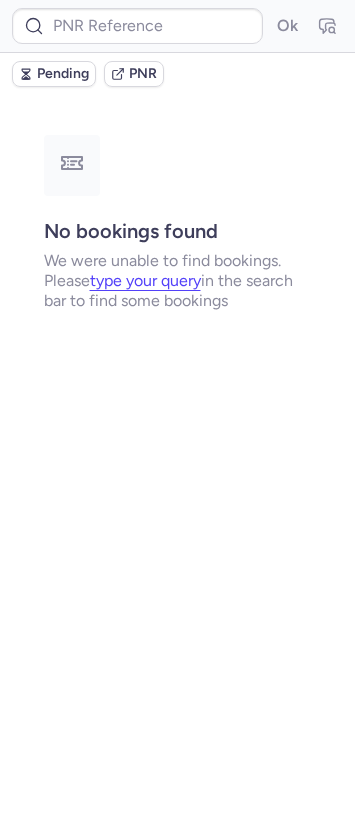 type on "CPRJBX" 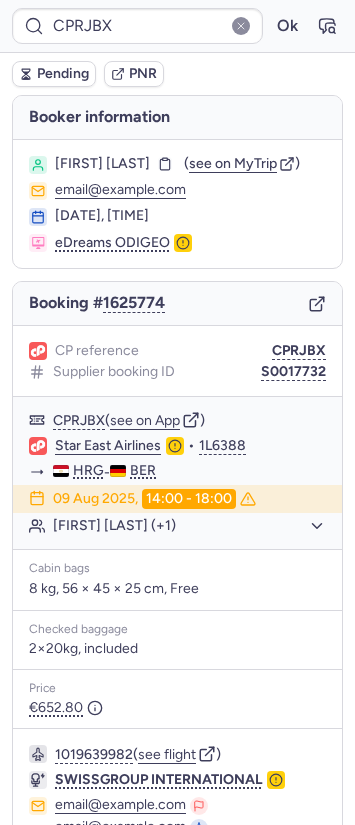 scroll, scrollTop: 199, scrollLeft: 0, axis: vertical 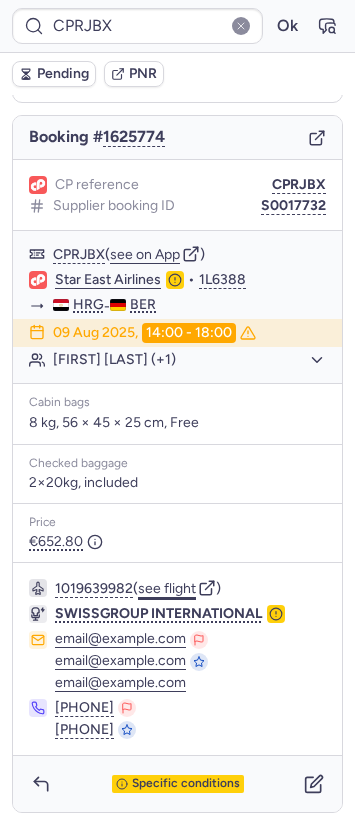 click on "see flight" 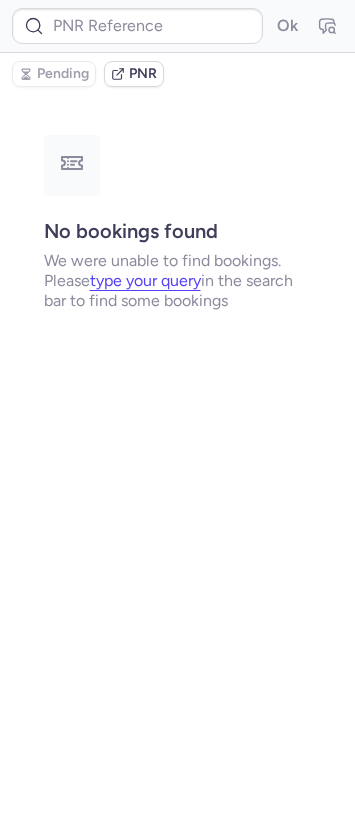scroll, scrollTop: 0, scrollLeft: 0, axis: both 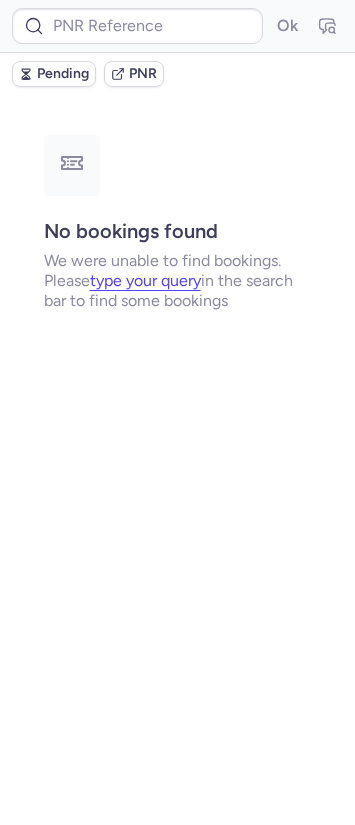 type on "CPC2LS" 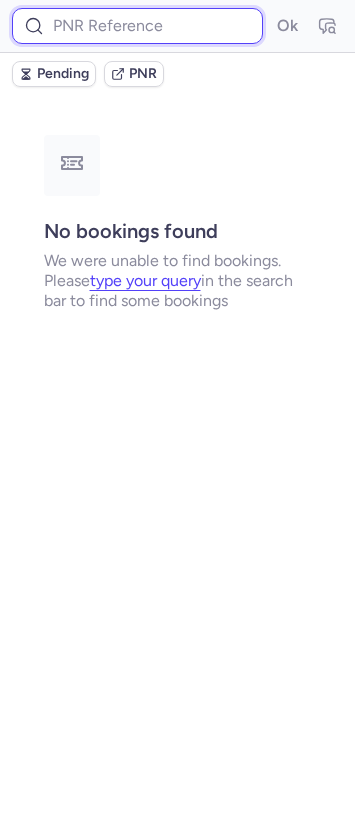 click at bounding box center [137, 26] 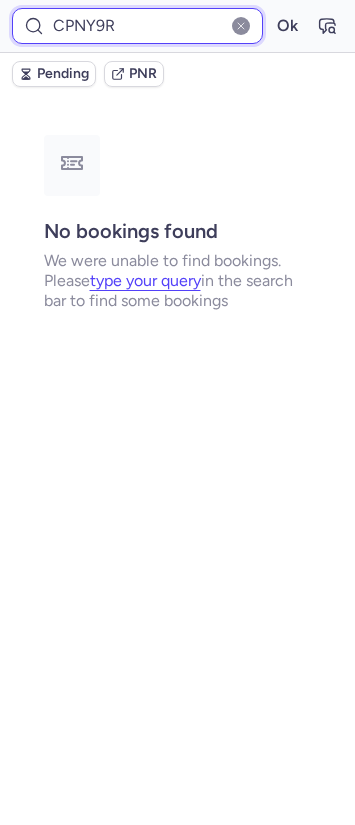 type on "CPNY9R" 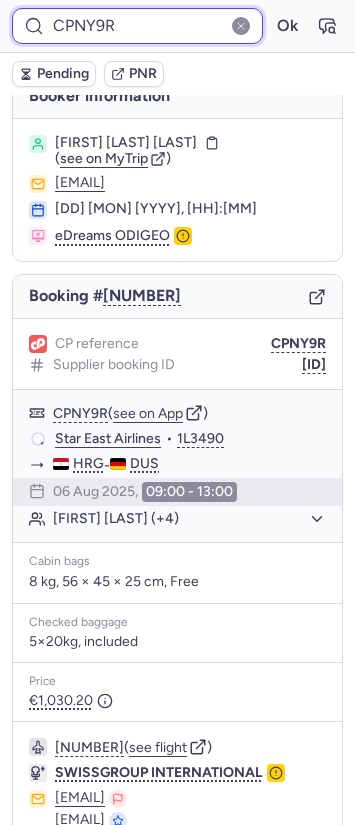 scroll, scrollTop: 0, scrollLeft: 0, axis: both 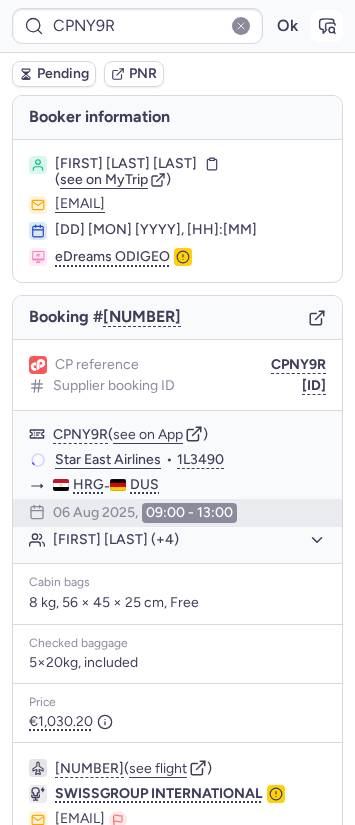 click at bounding box center [327, 26] 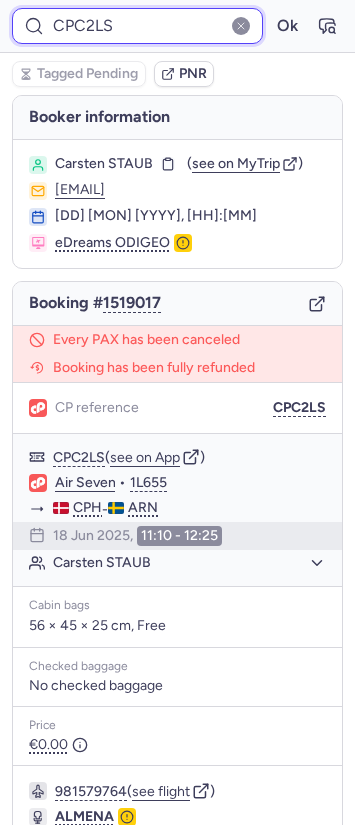 click on "CPC2LS" at bounding box center (137, 26) 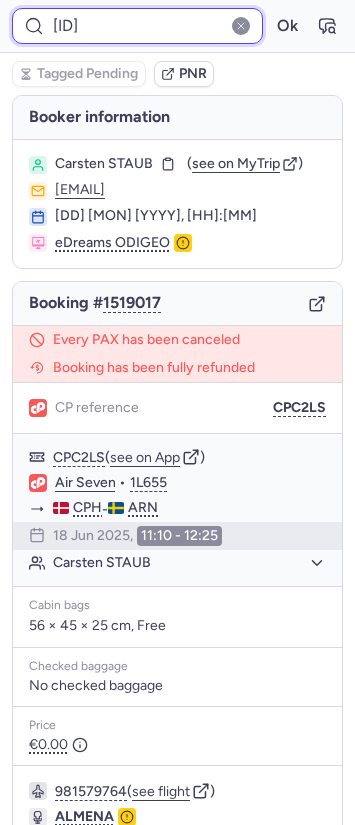 click on "Ok" at bounding box center [287, 26] 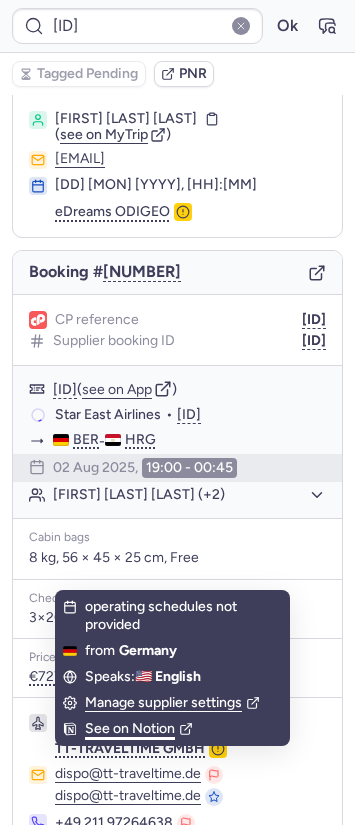 scroll, scrollTop: 0, scrollLeft: 0, axis: both 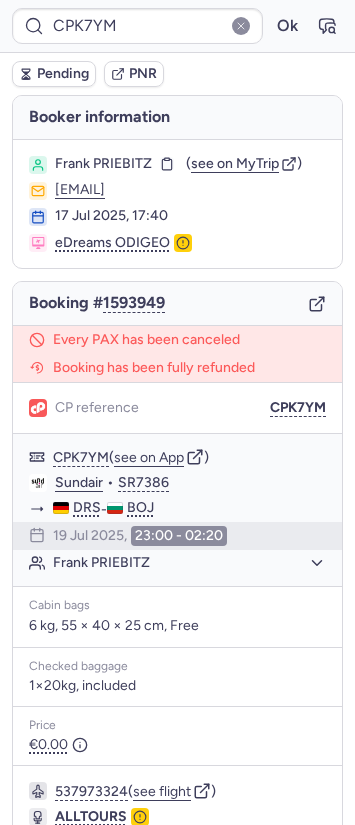 type on "DT1739793160378007" 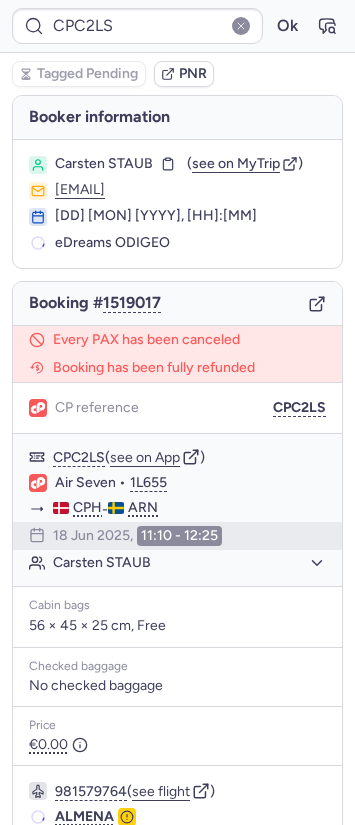 type on "CPK7YM" 